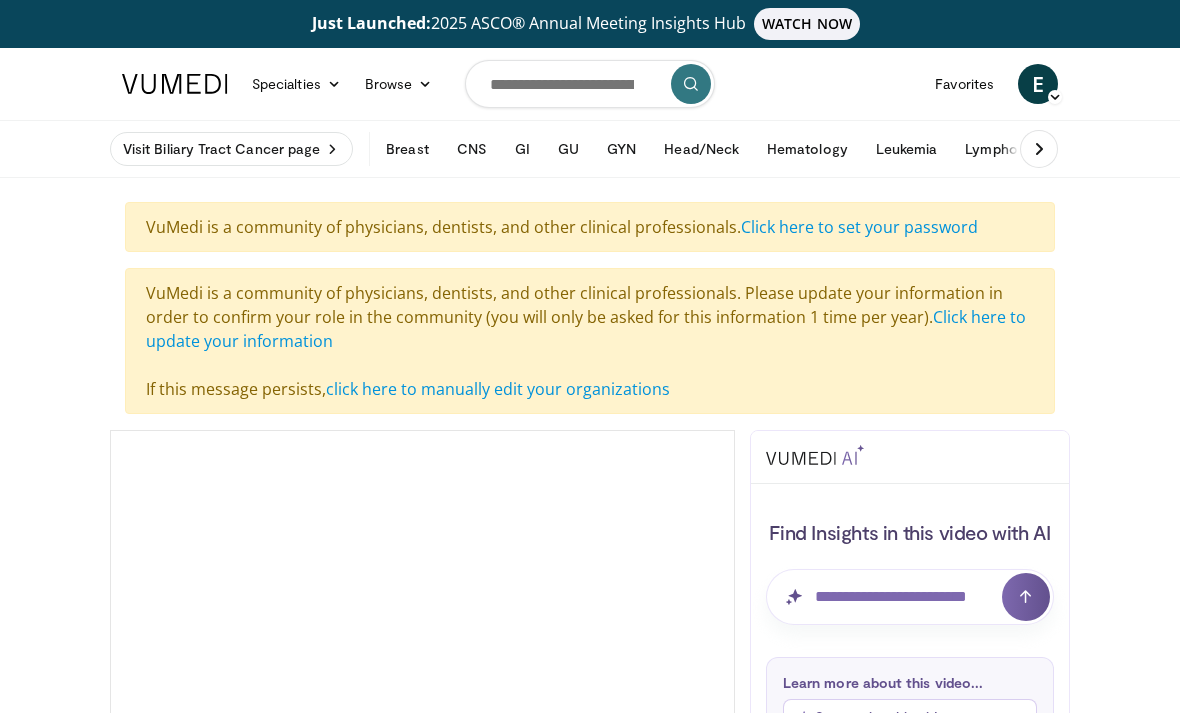 scroll, scrollTop: 0, scrollLeft: 0, axis: both 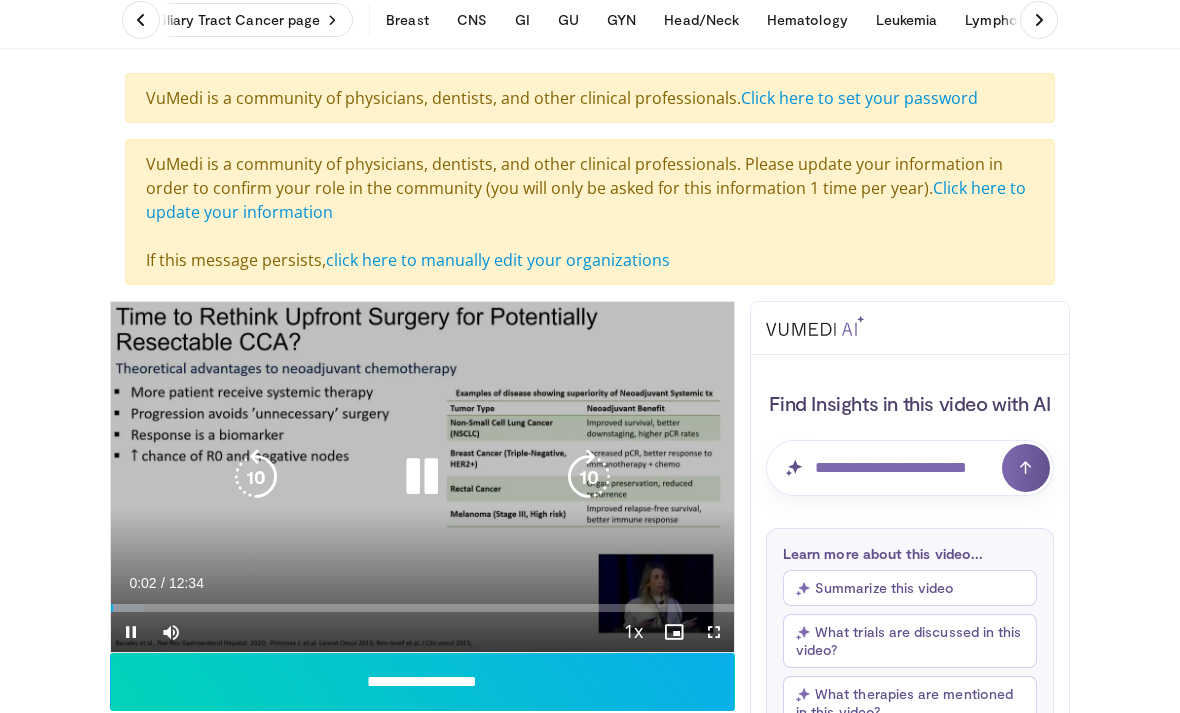 click at bounding box center [589, 477] 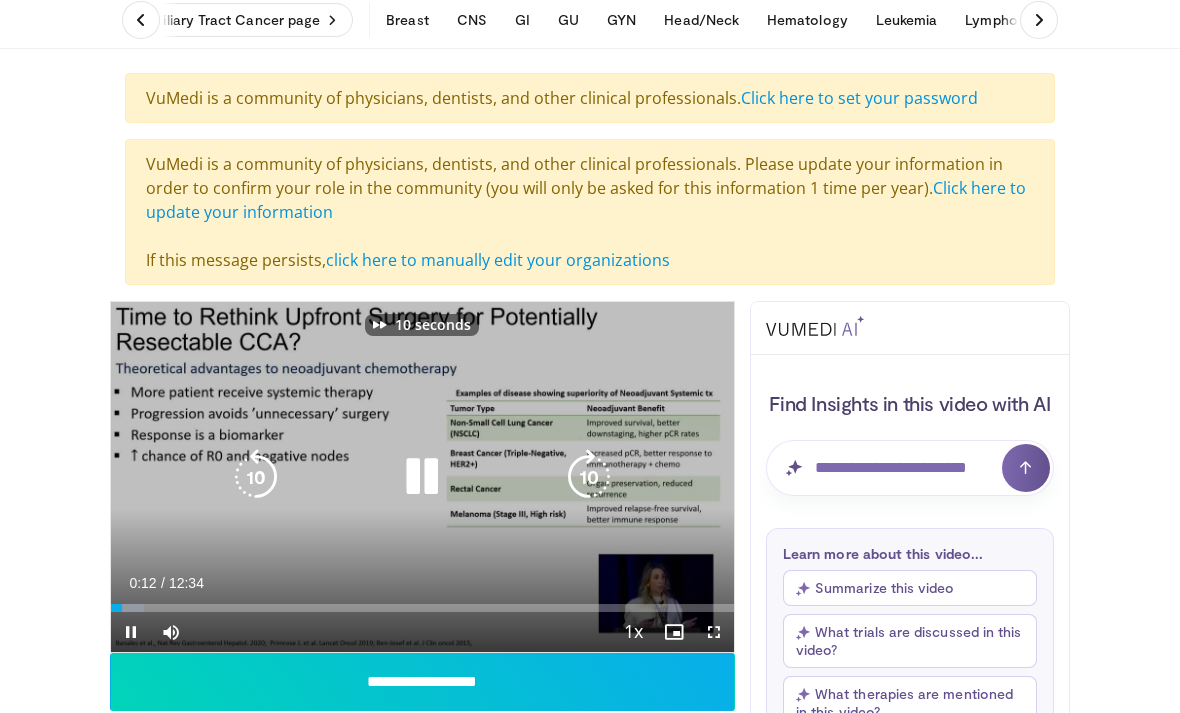 click at bounding box center [589, 477] 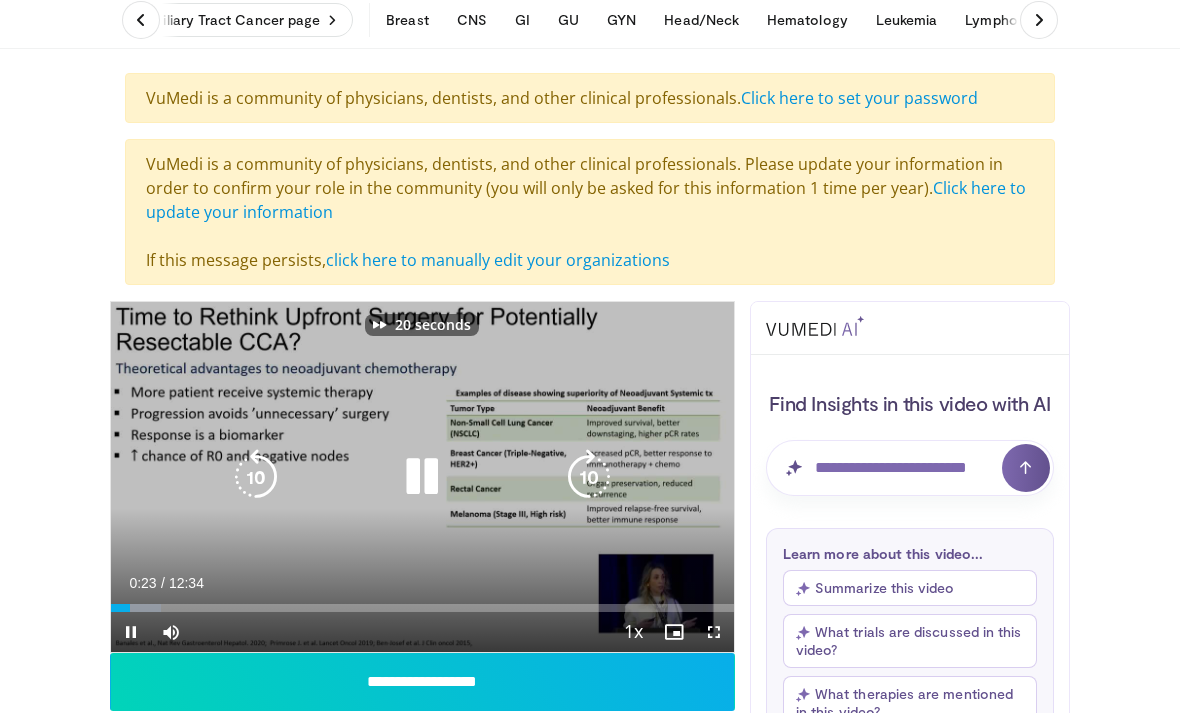 click at bounding box center (589, 477) 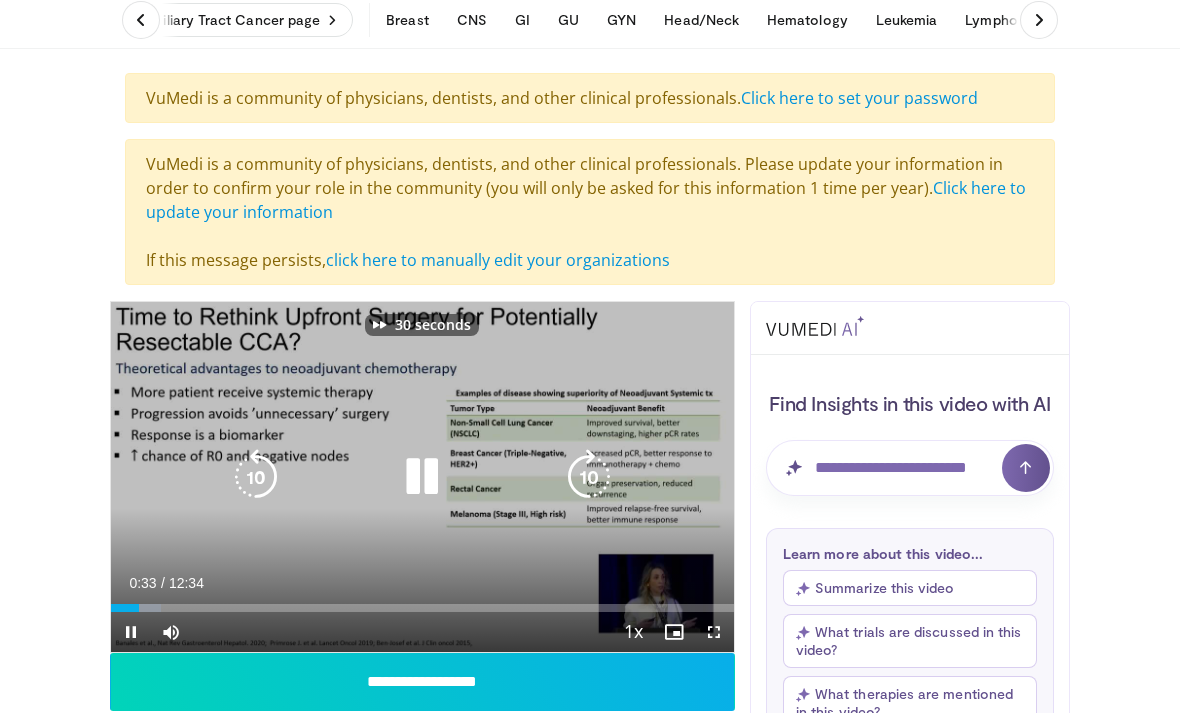 click at bounding box center [589, 477] 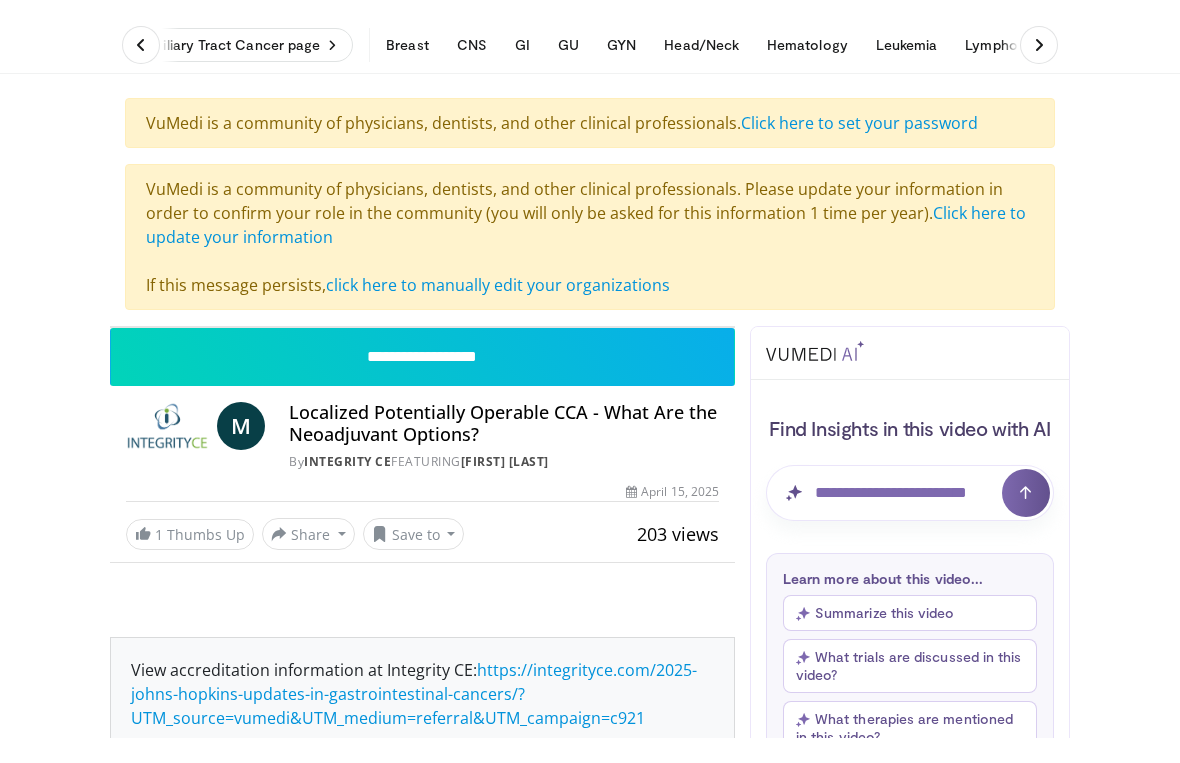 scroll, scrollTop: 24, scrollLeft: 0, axis: vertical 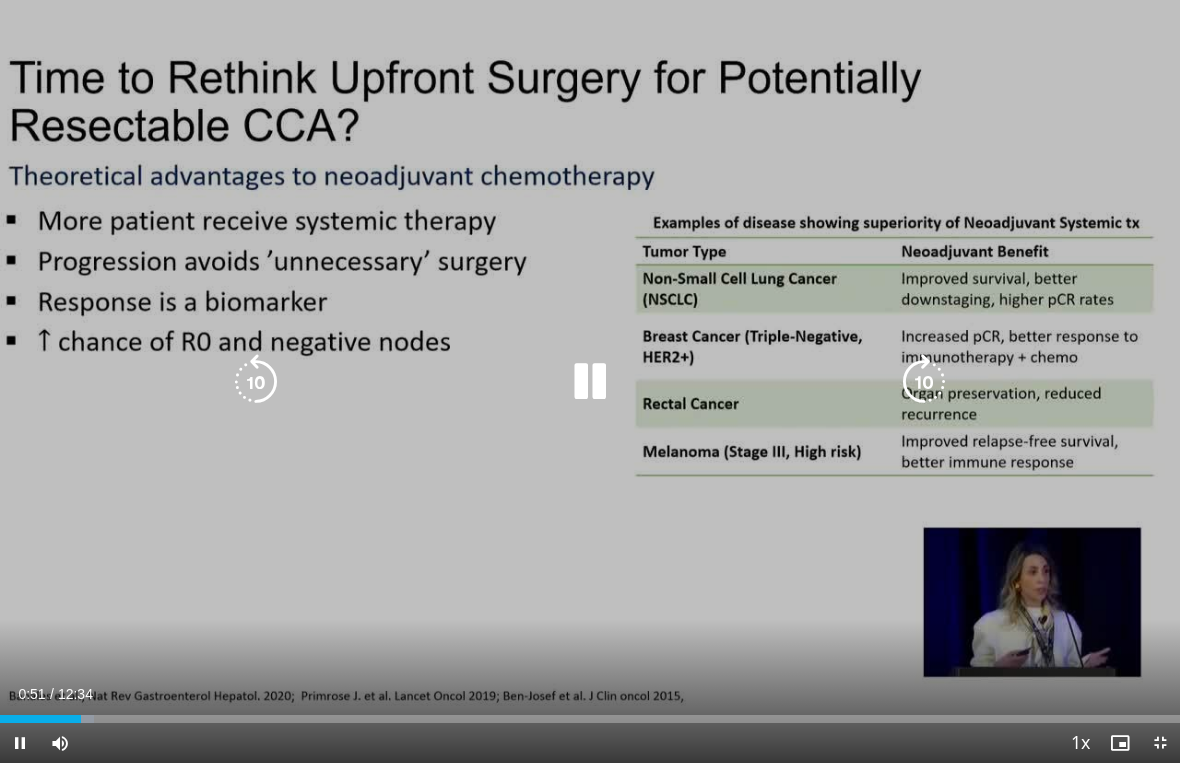 click at bounding box center (924, 382) 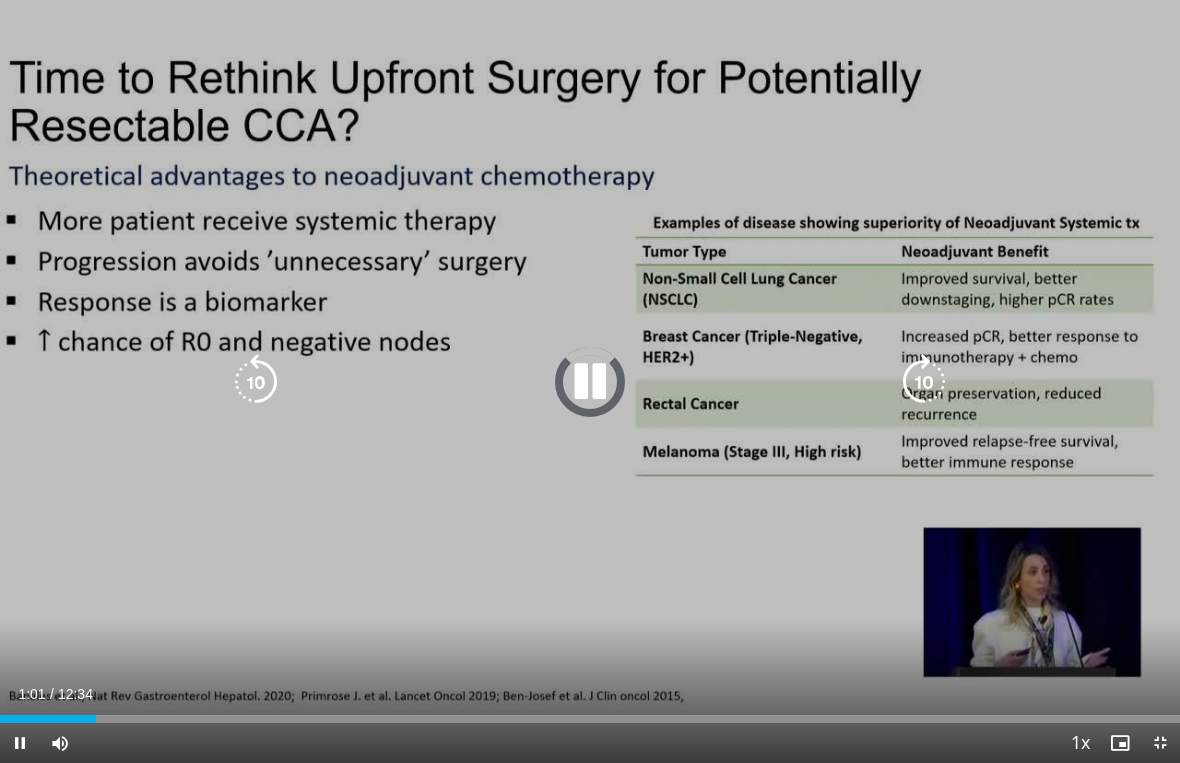 click at bounding box center [924, 382] 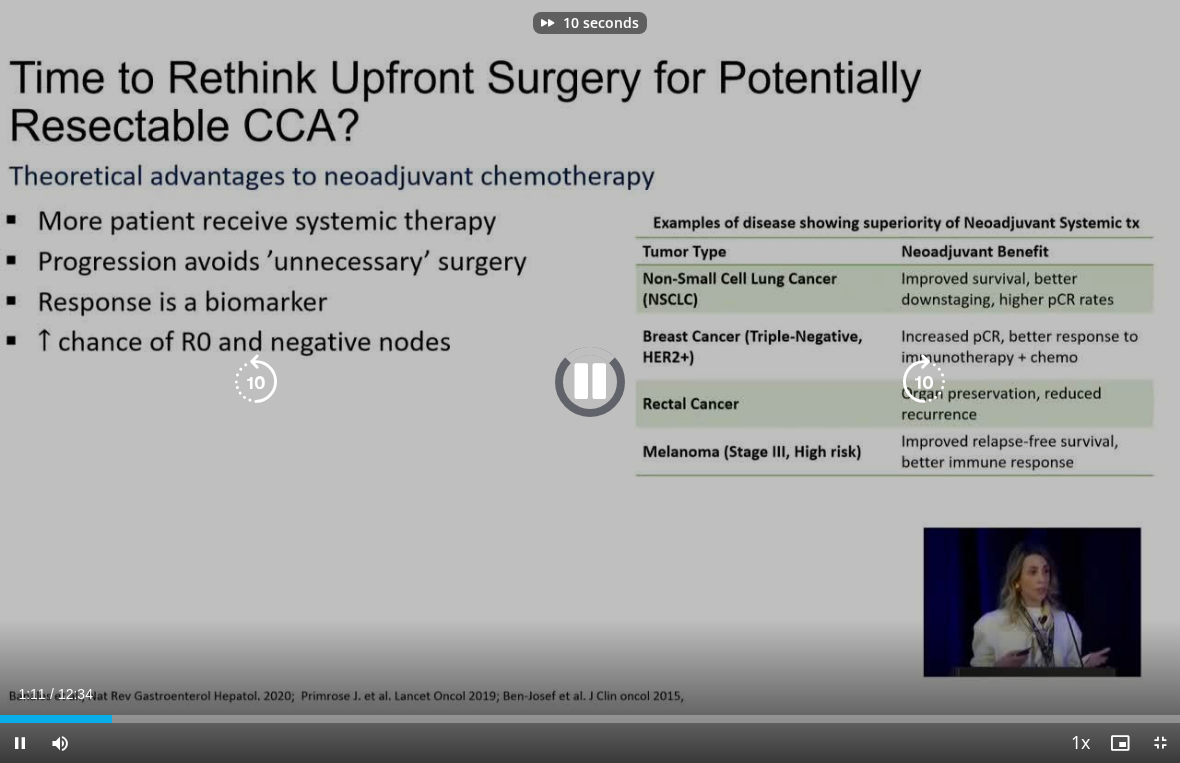 click at bounding box center (924, 382) 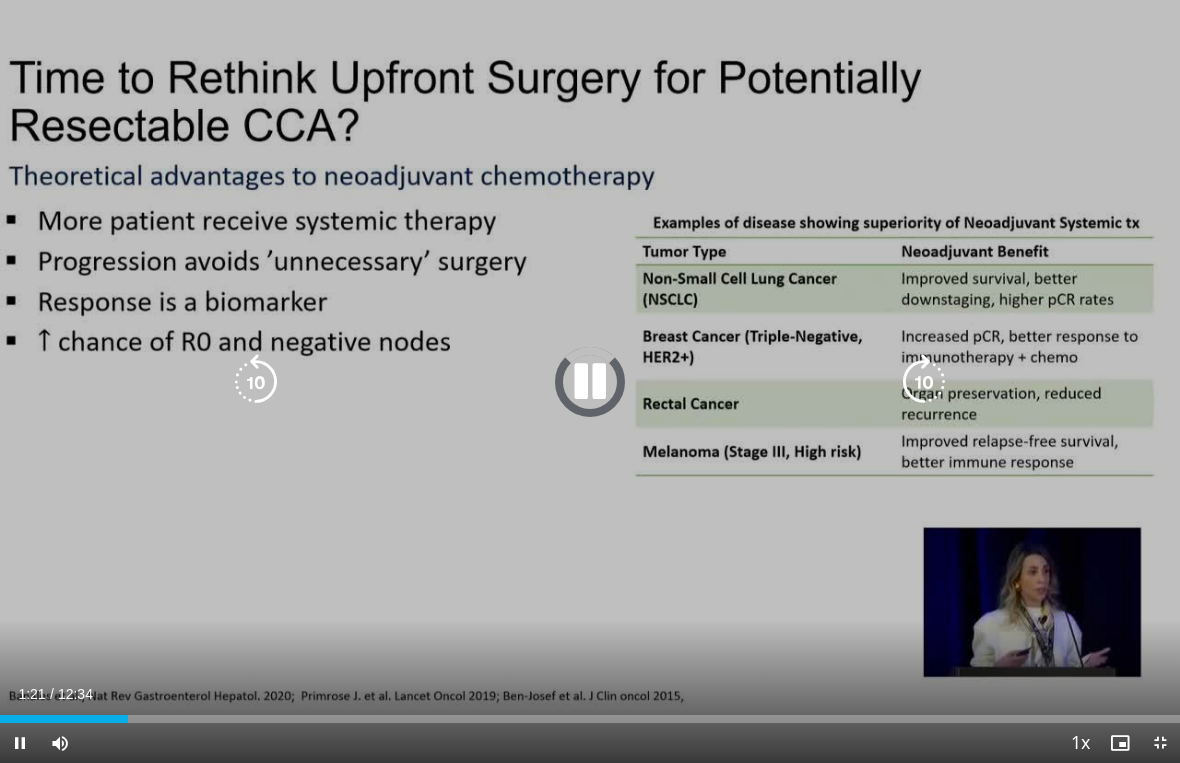 click at bounding box center [590, 382] 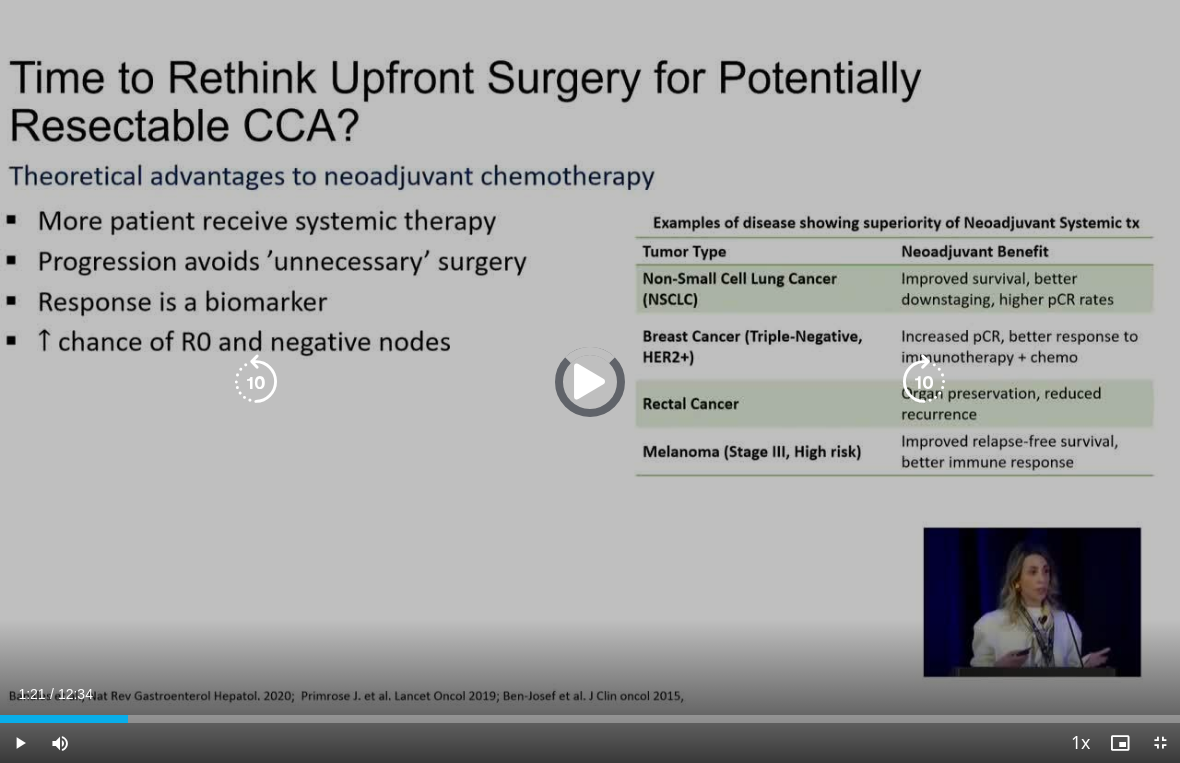 click at bounding box center [590, 382] 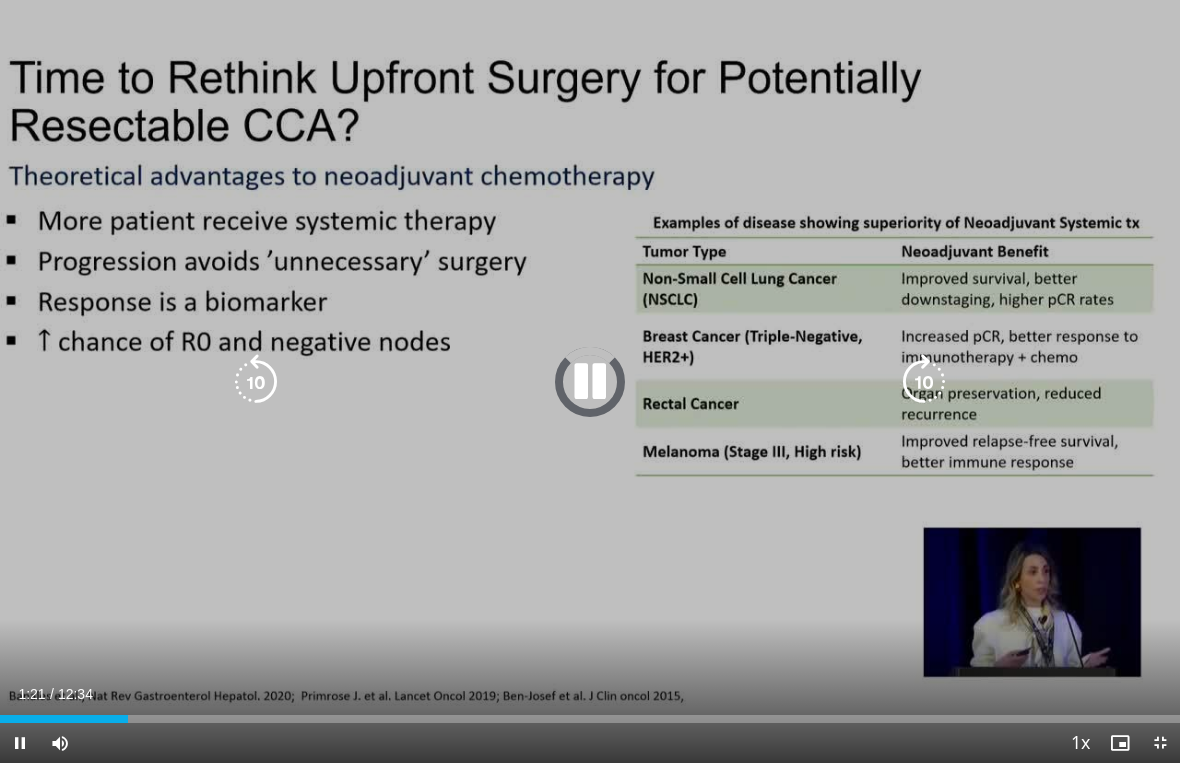 click at bounding box center (256, 382) 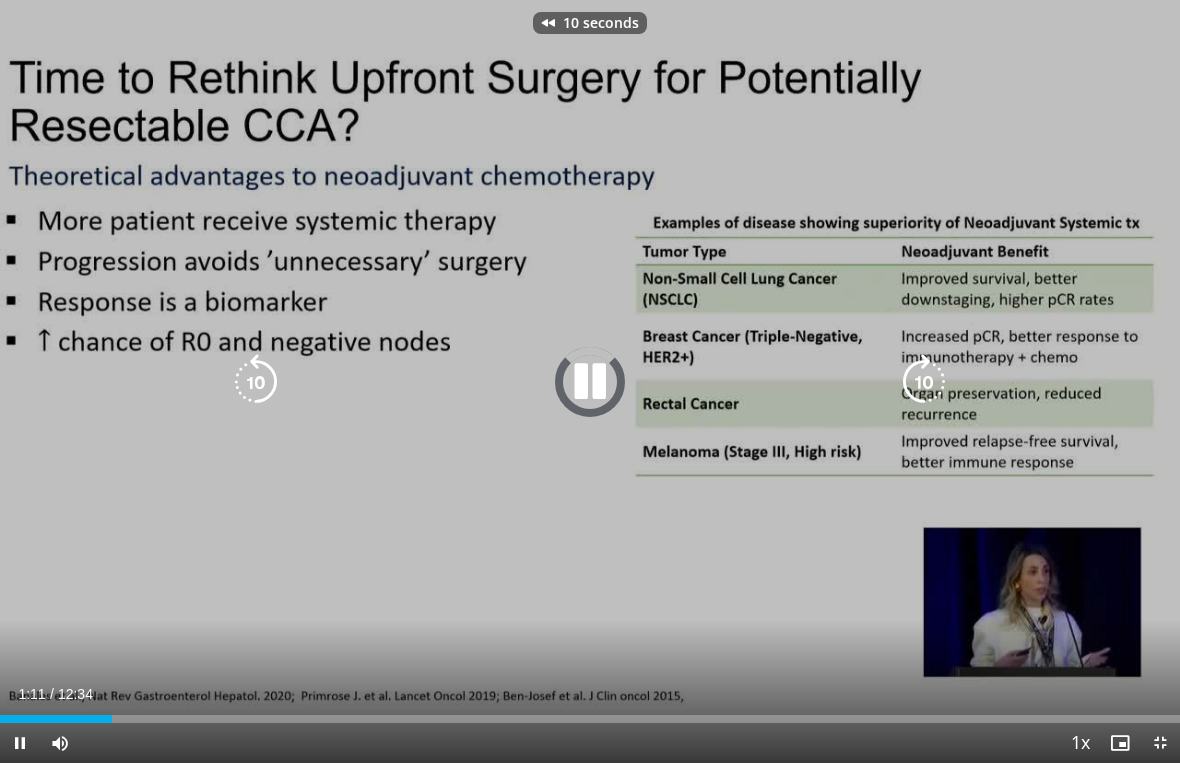 click at bounding box center [924, 382] 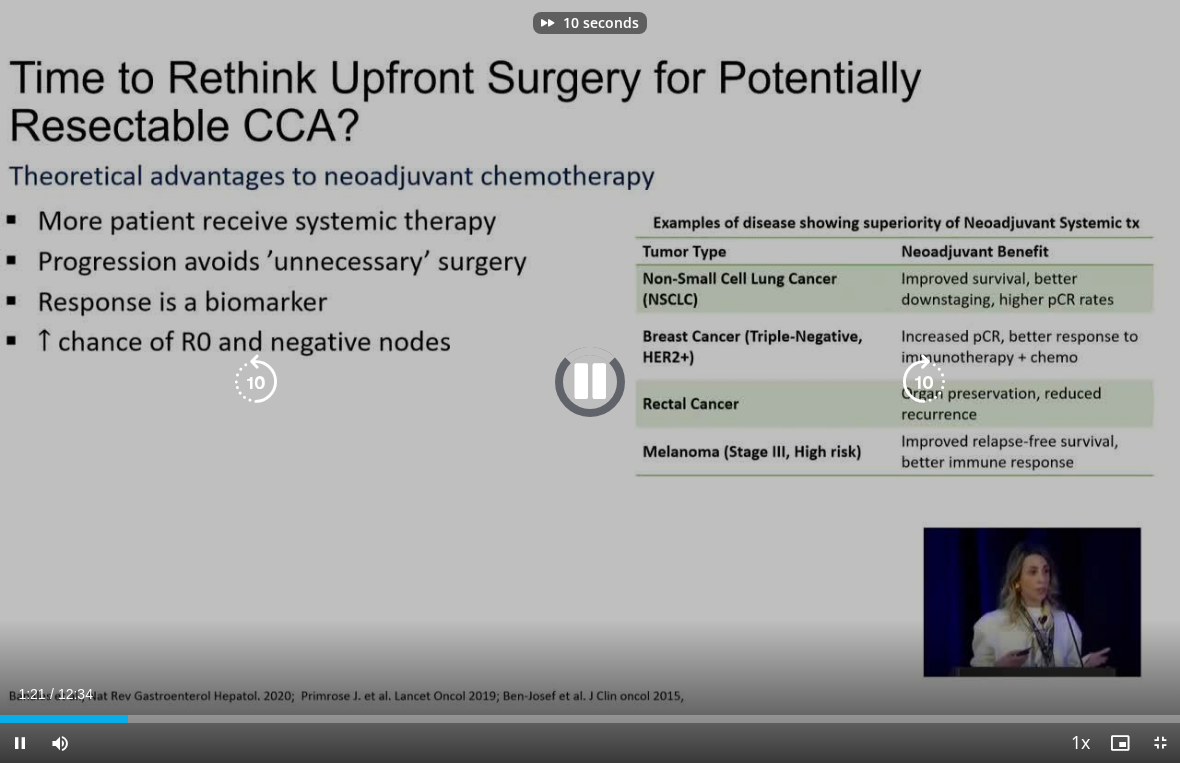 click at bounding box center [924, 382] 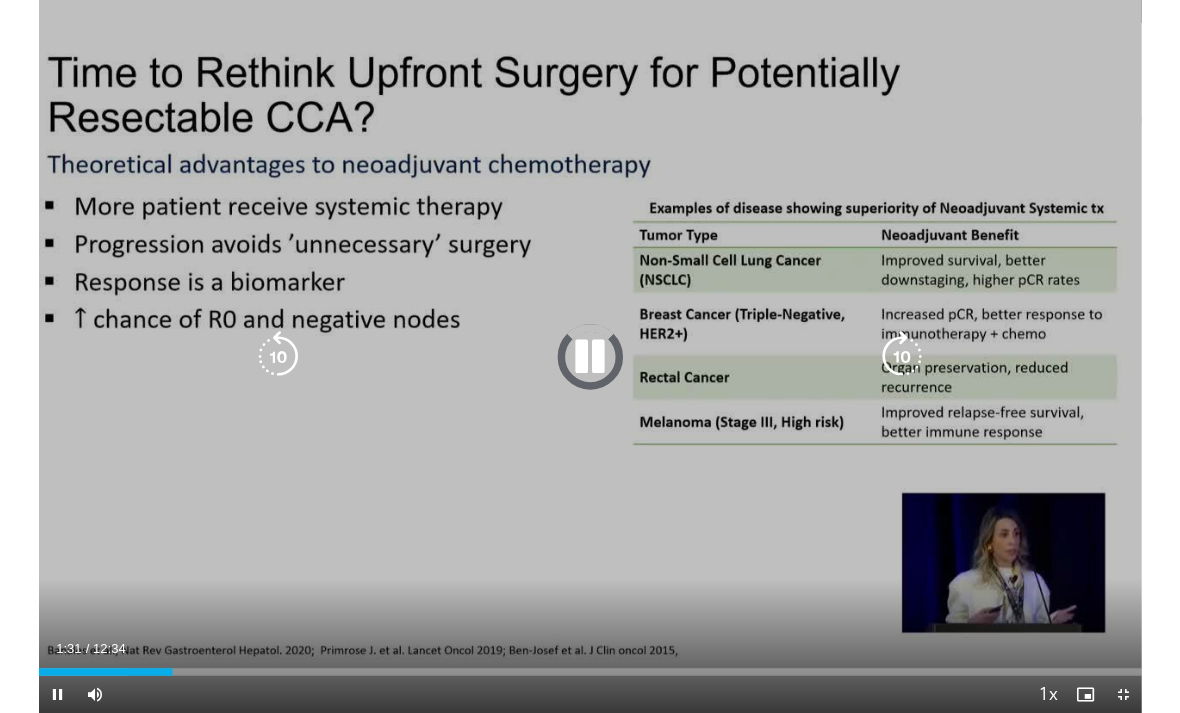 scroll, scrollTop: 129, scrollLeft: 0, axis: vertical 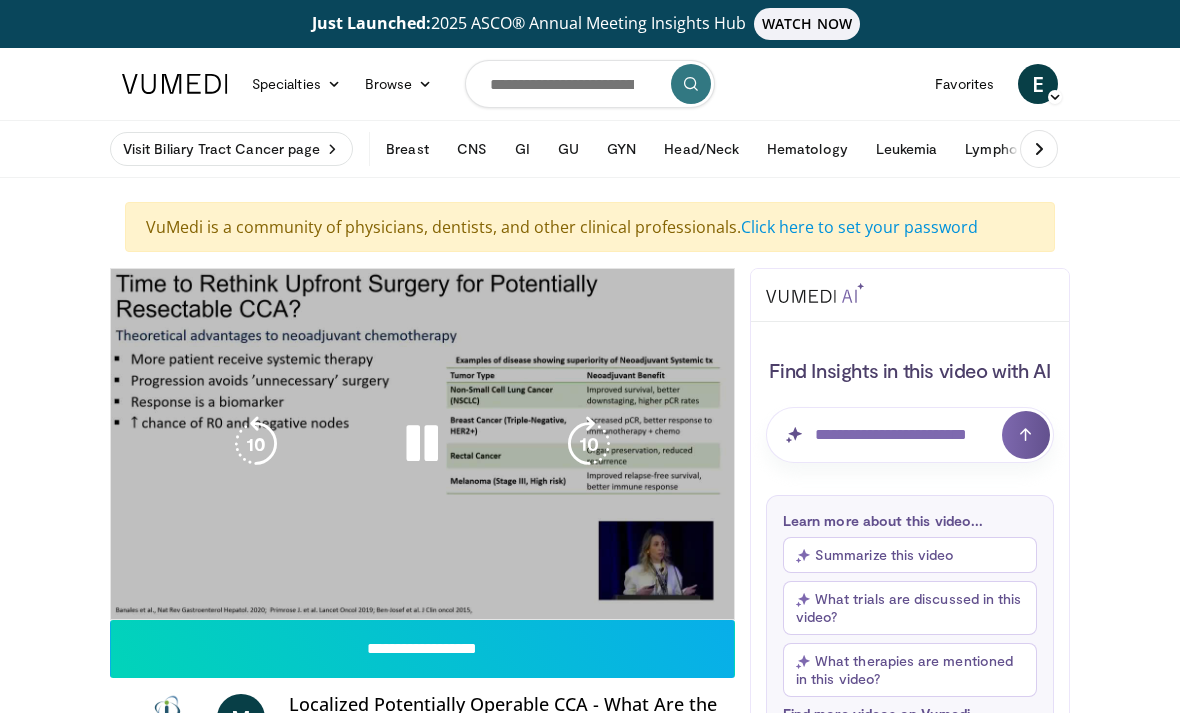 click at bounding box center (589, 444) 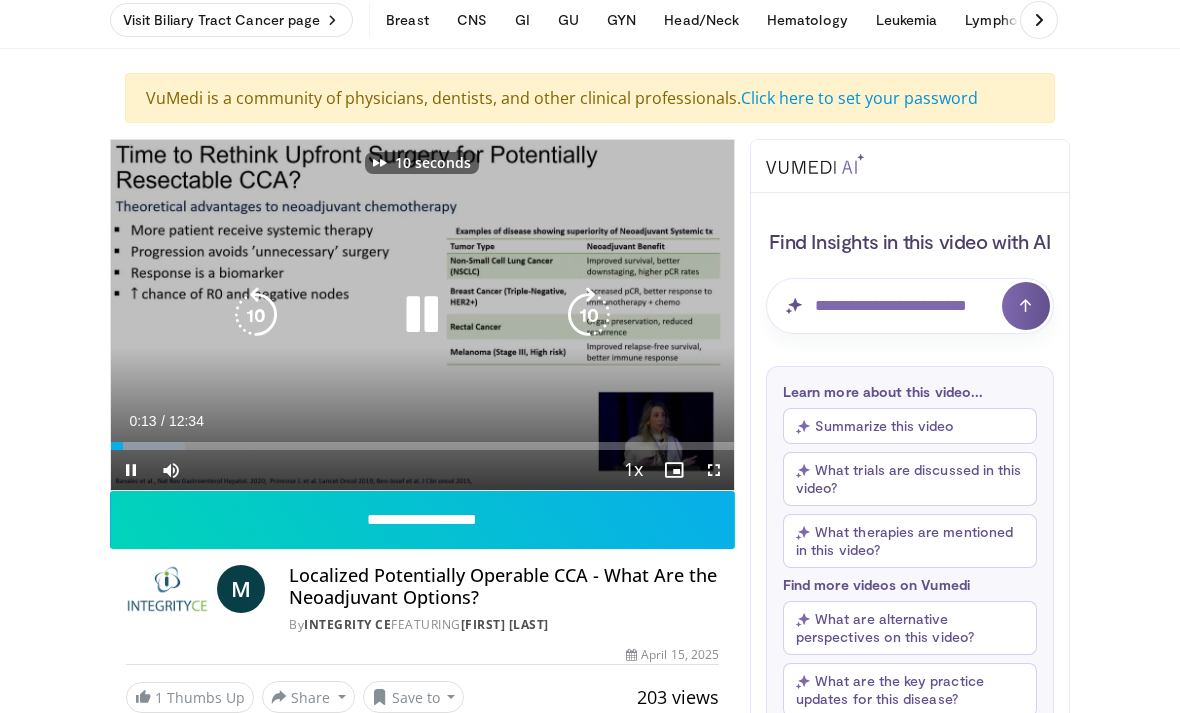 click at bounding box center [589, 315] 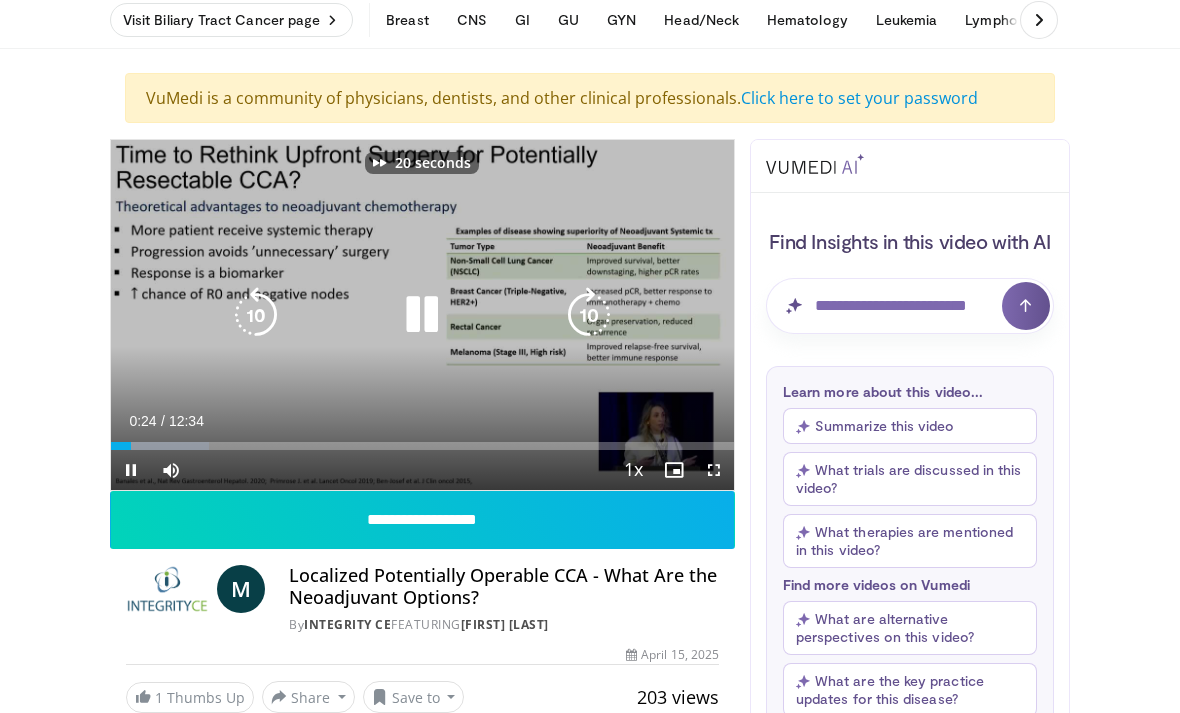 click at bounding box center [589, 315] 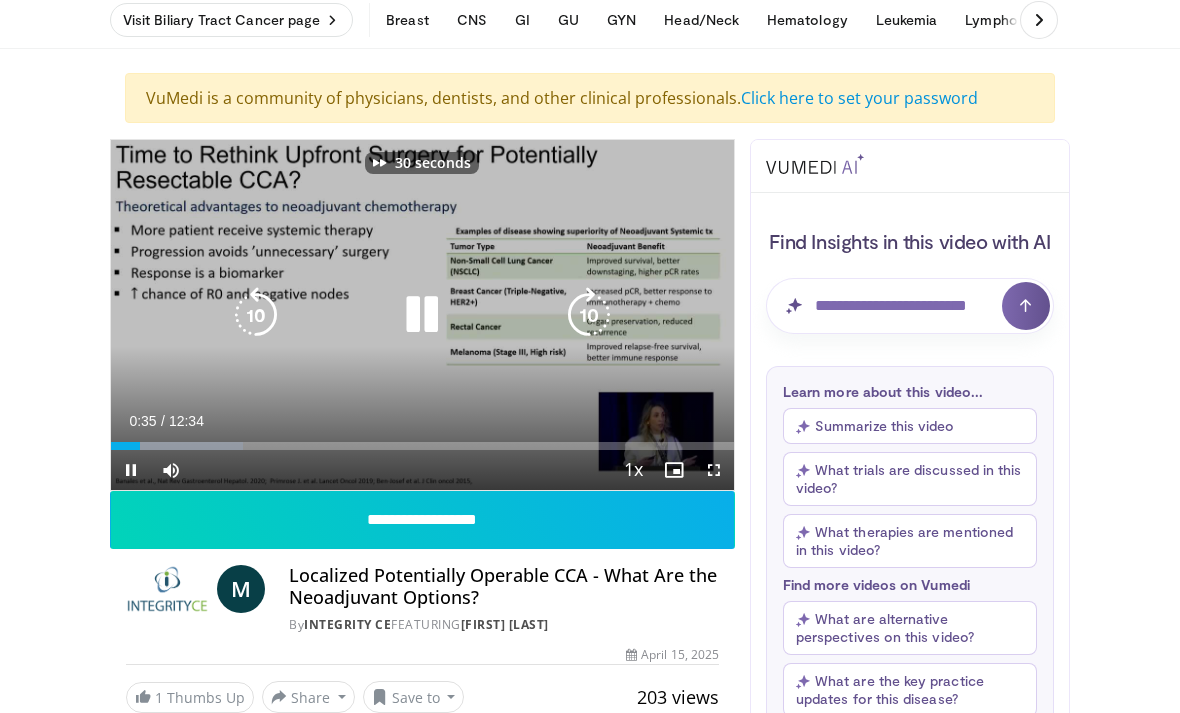 click at bounding box center (589, 315) 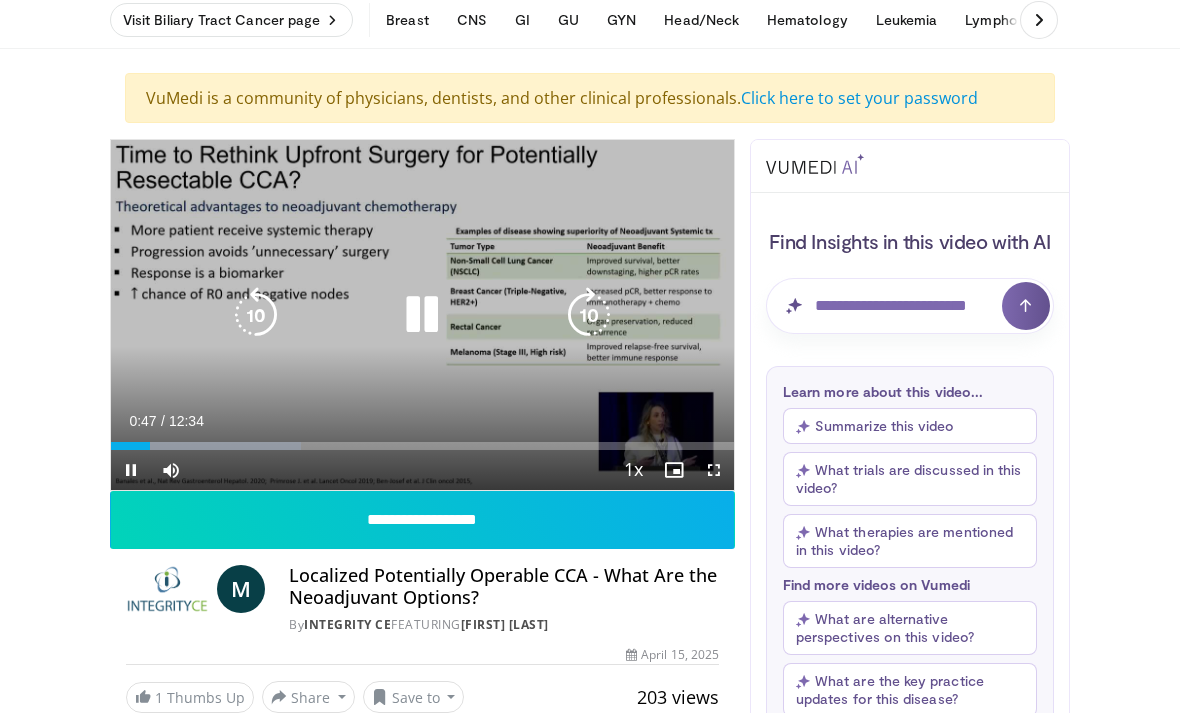 click at bounding box center [589, 315] 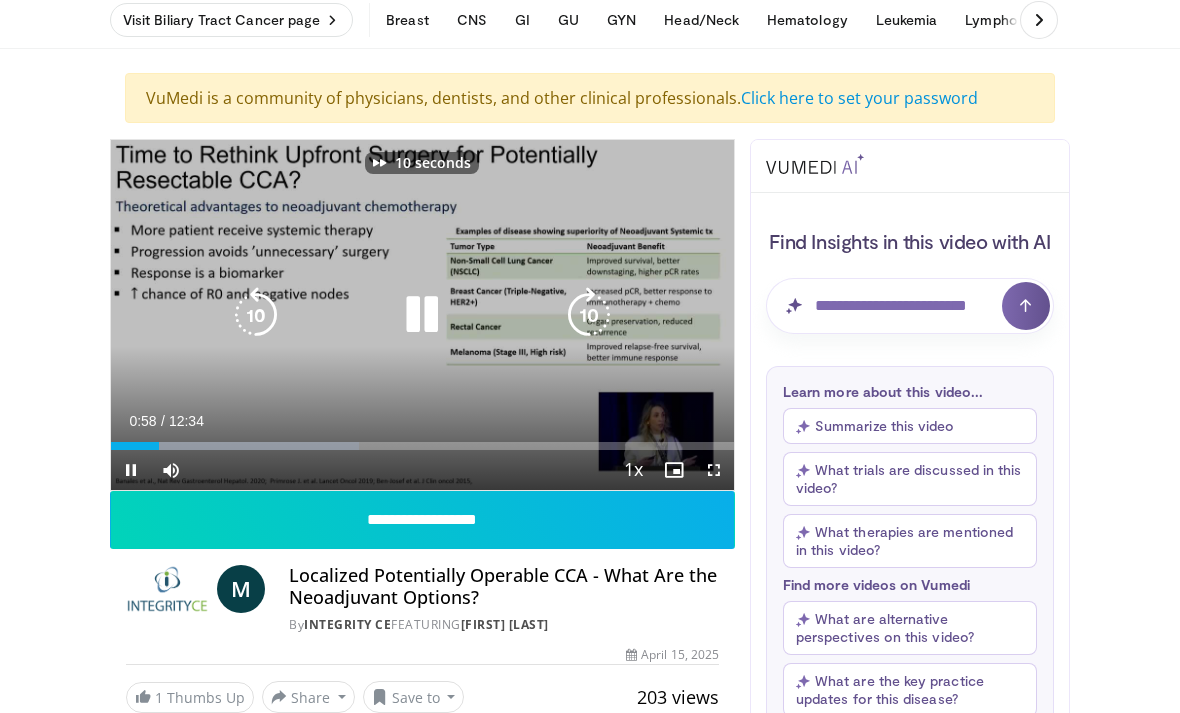 click at bounding box center (589, 315) 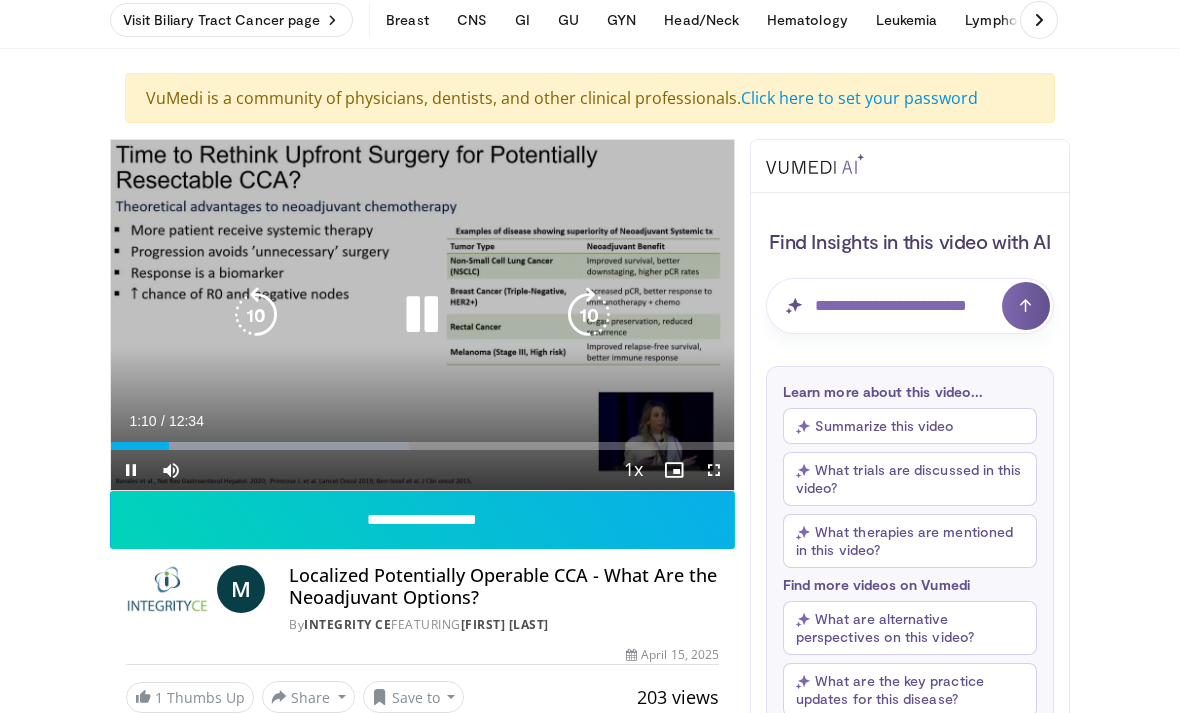 click at bounding box center (589, 315) 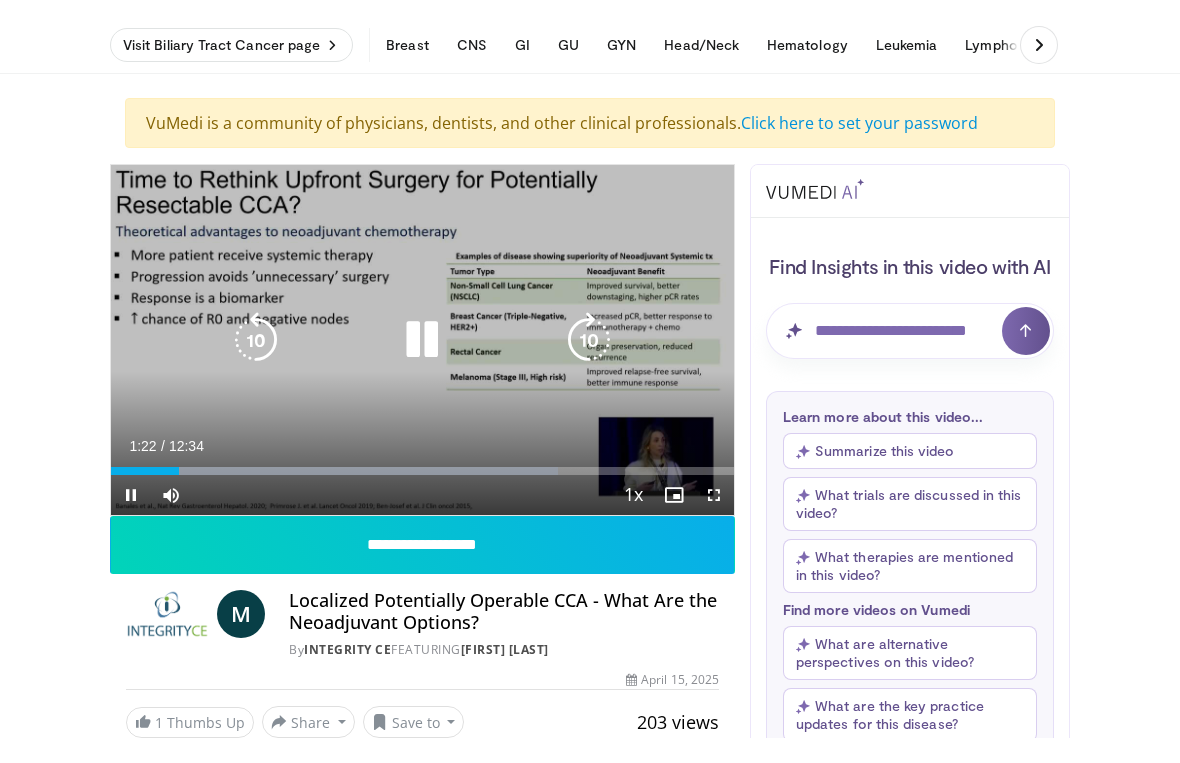 scroll, scrollTop: 24, scrollLeft: 0, axis: vertical 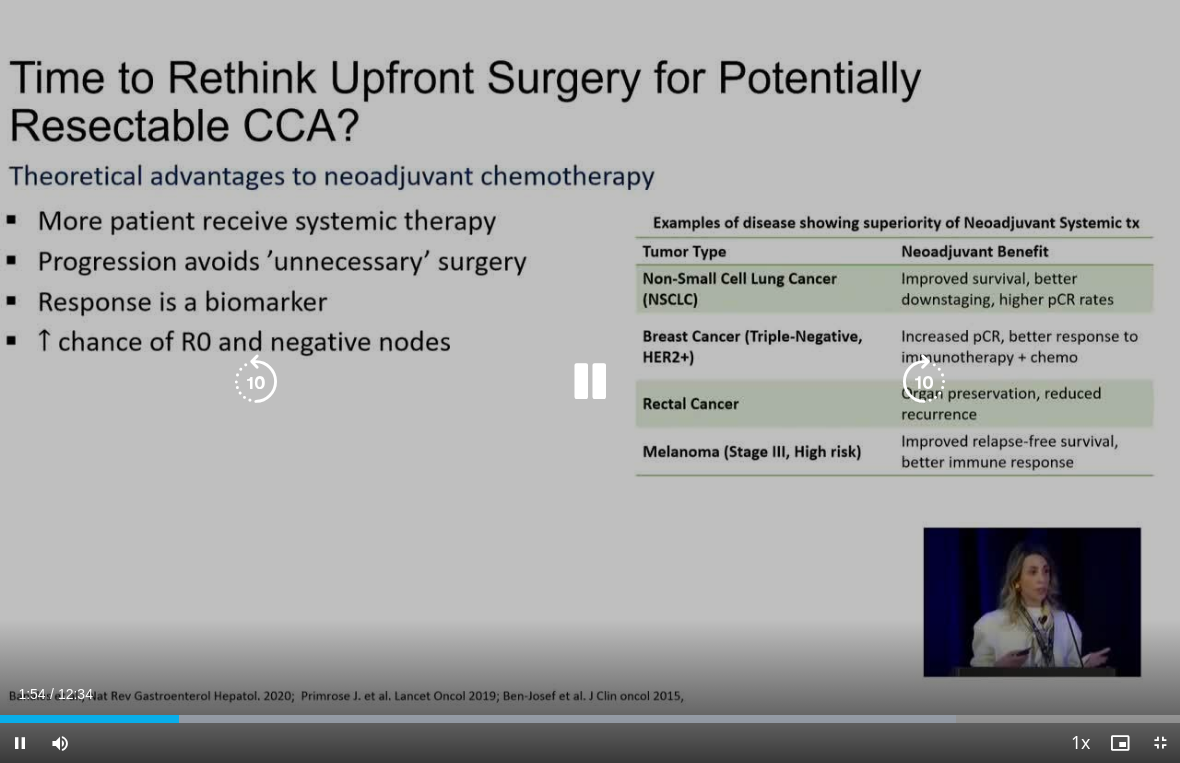 click at bounding box center (924, 382) 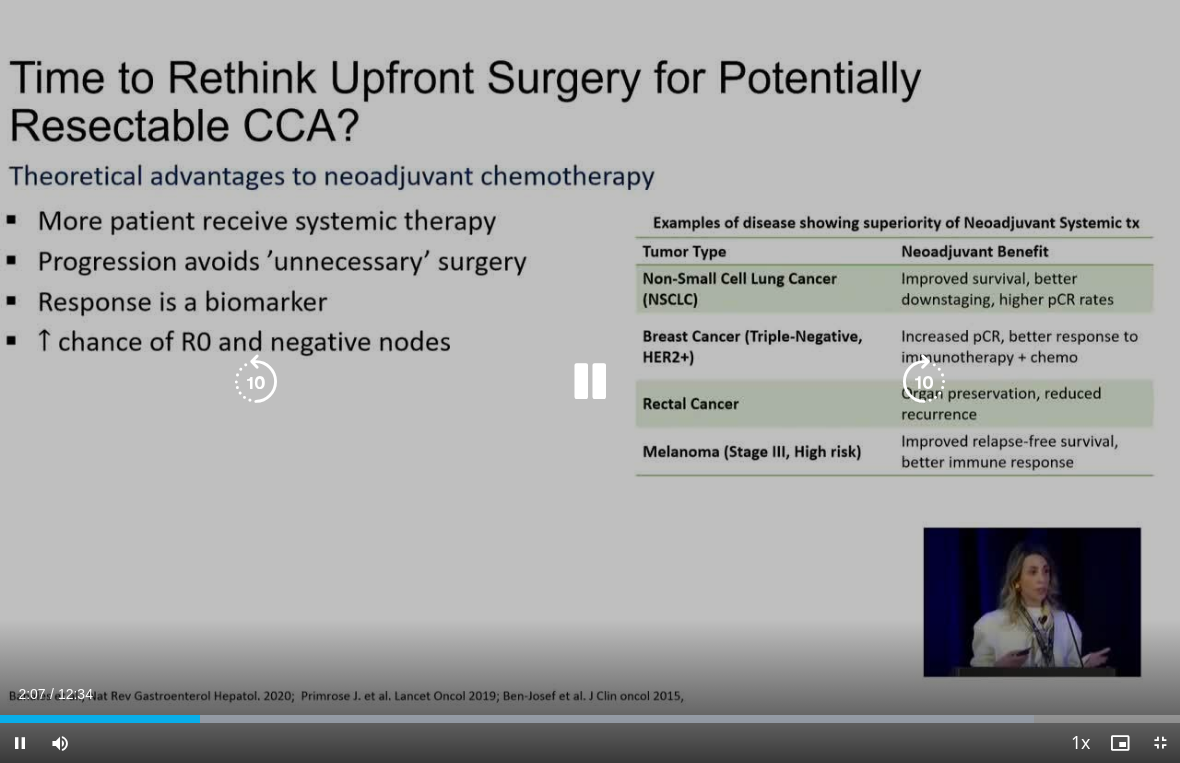 click at bounding box center [924, 382] 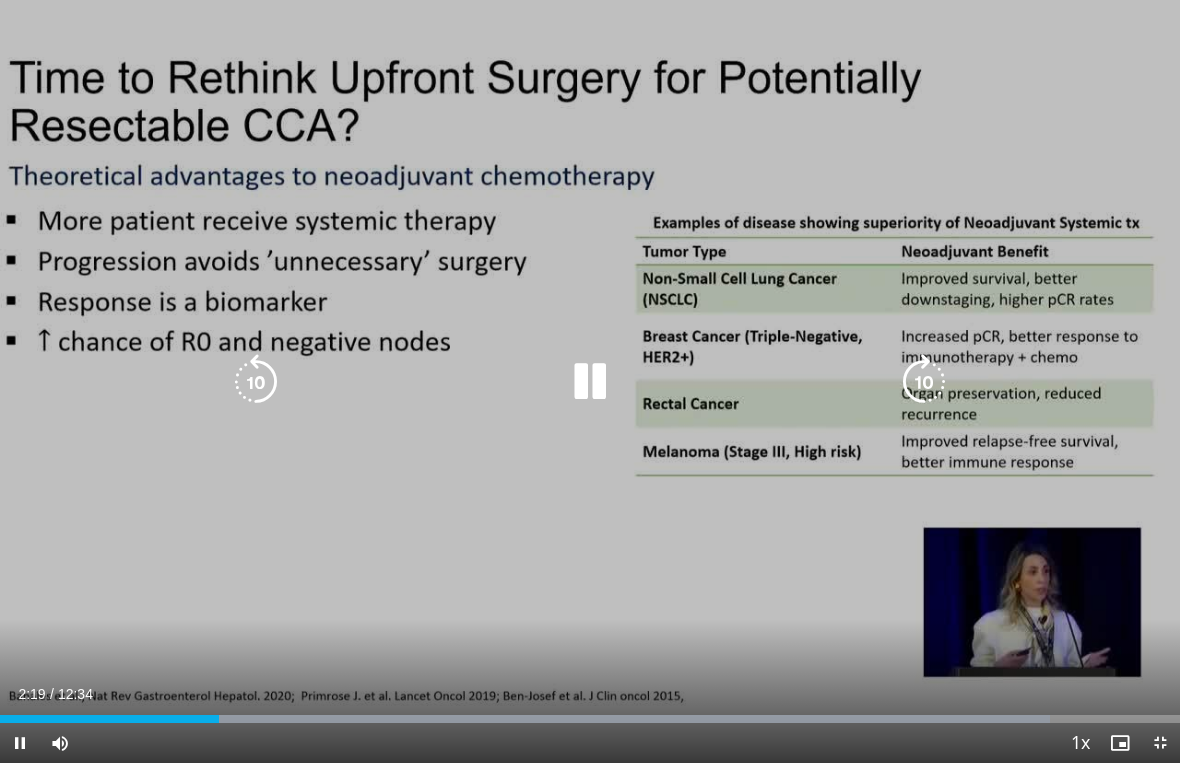 click at bounding box center (924, 382) 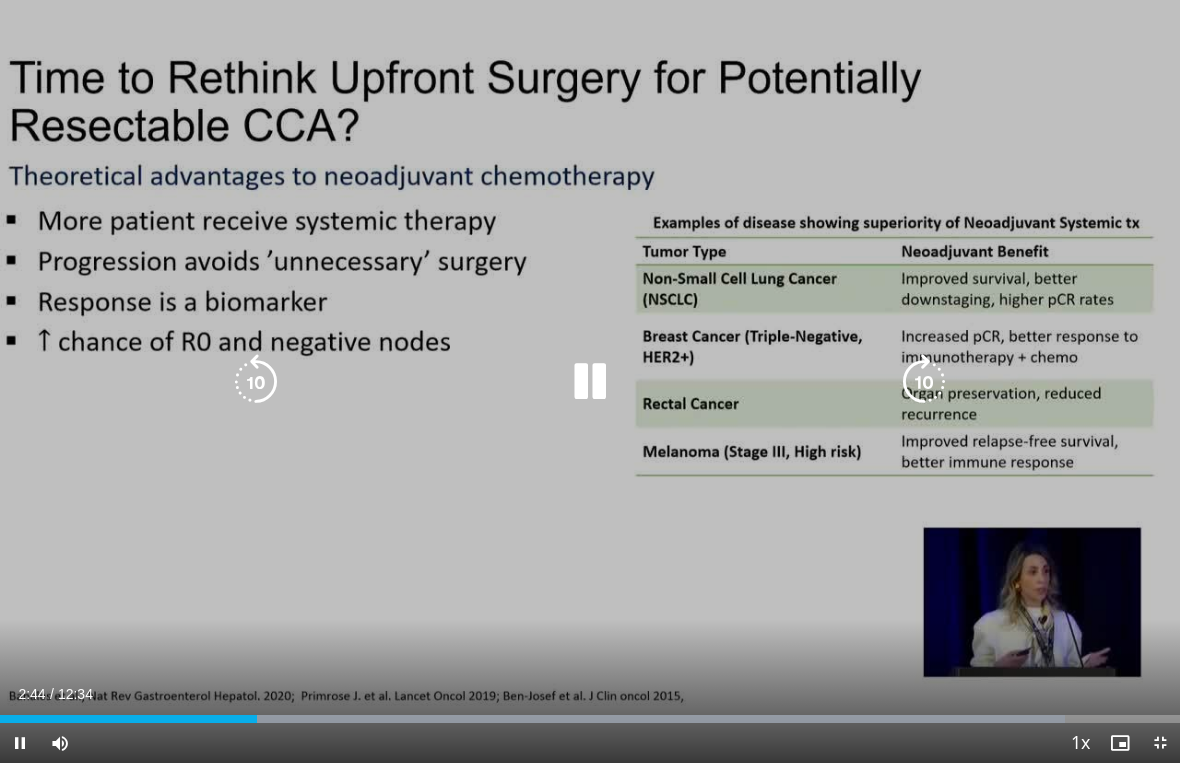 click at bounding box center (924, 382) 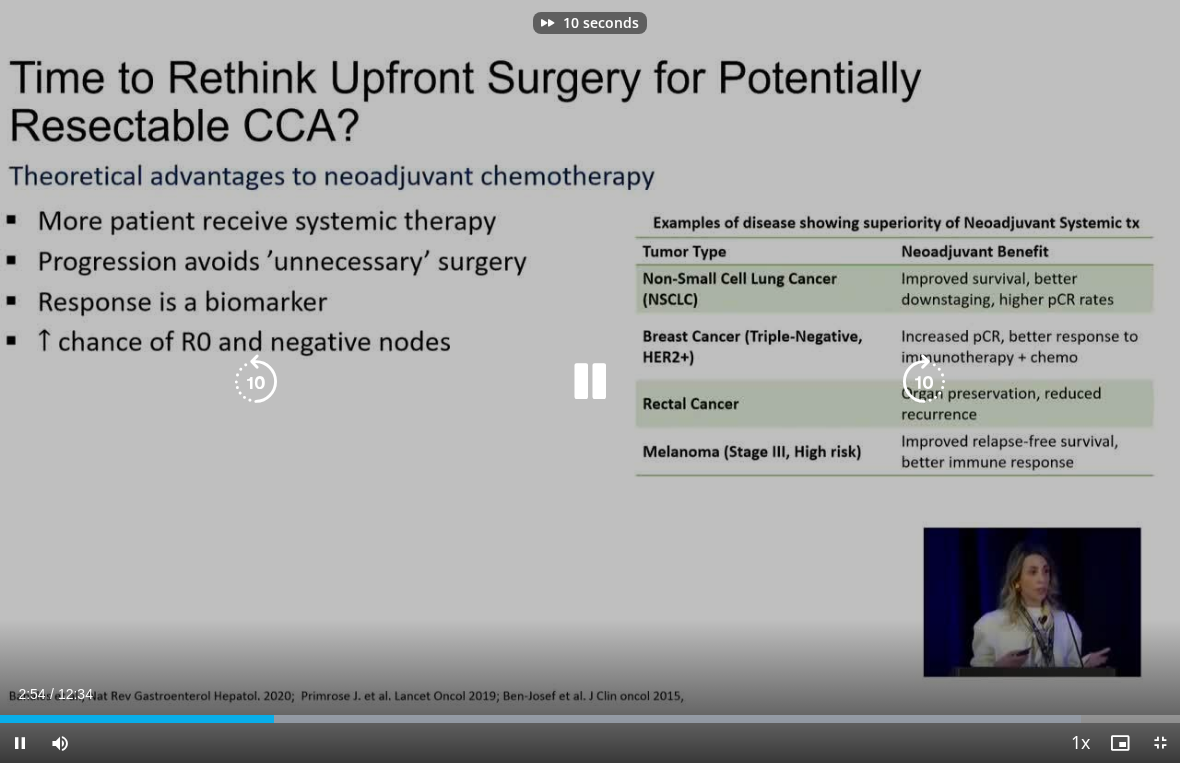 click at bounding box center [924, 382] 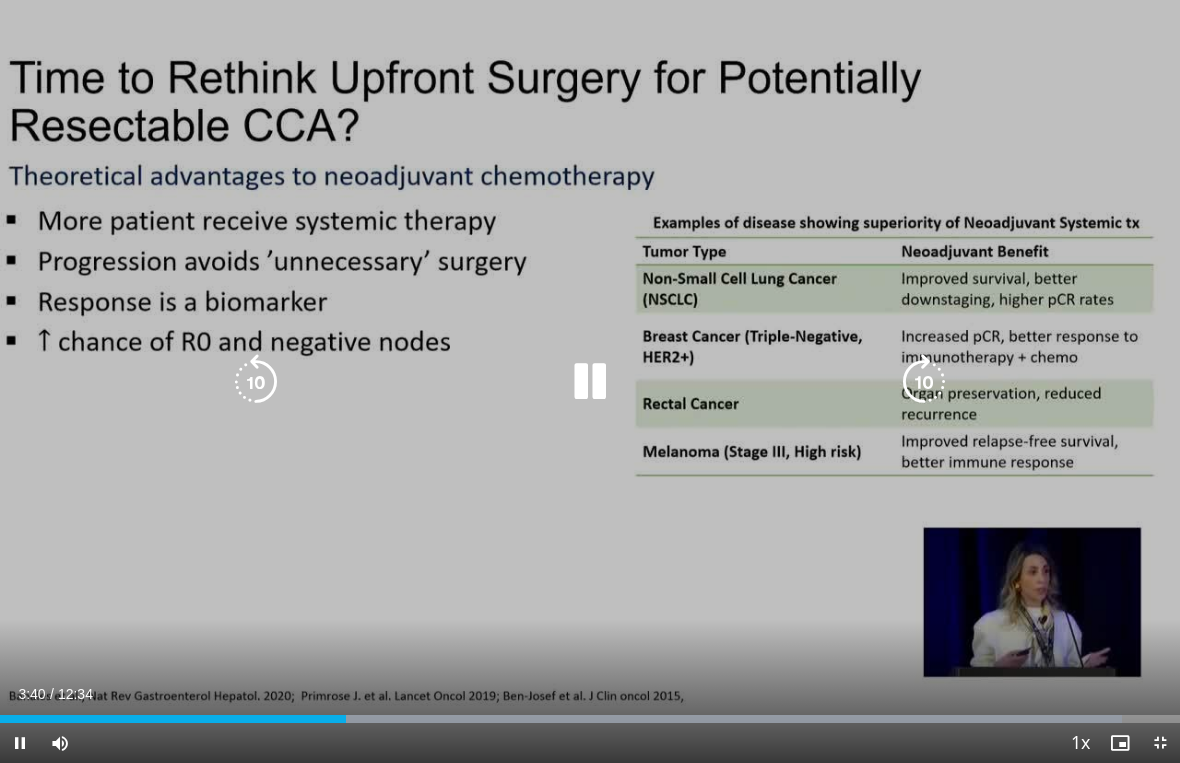 click at bounding box center [924, 382] 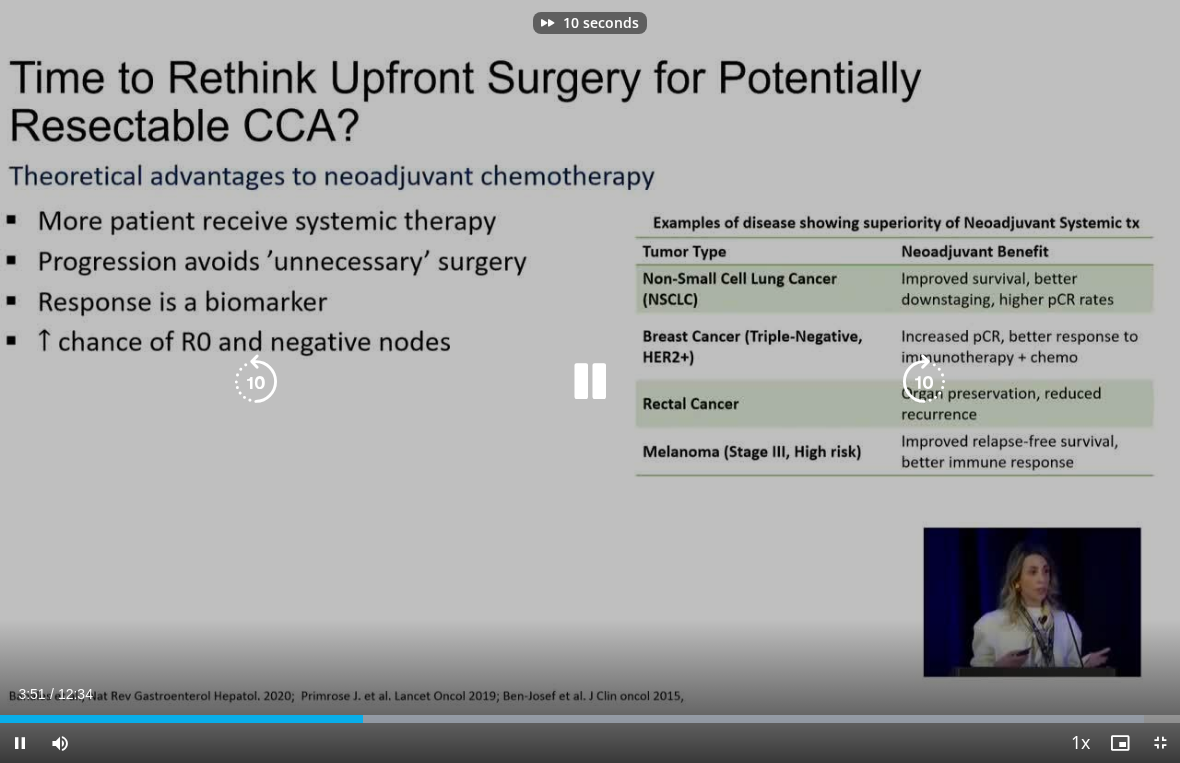 click at bounding box center (924, 382) 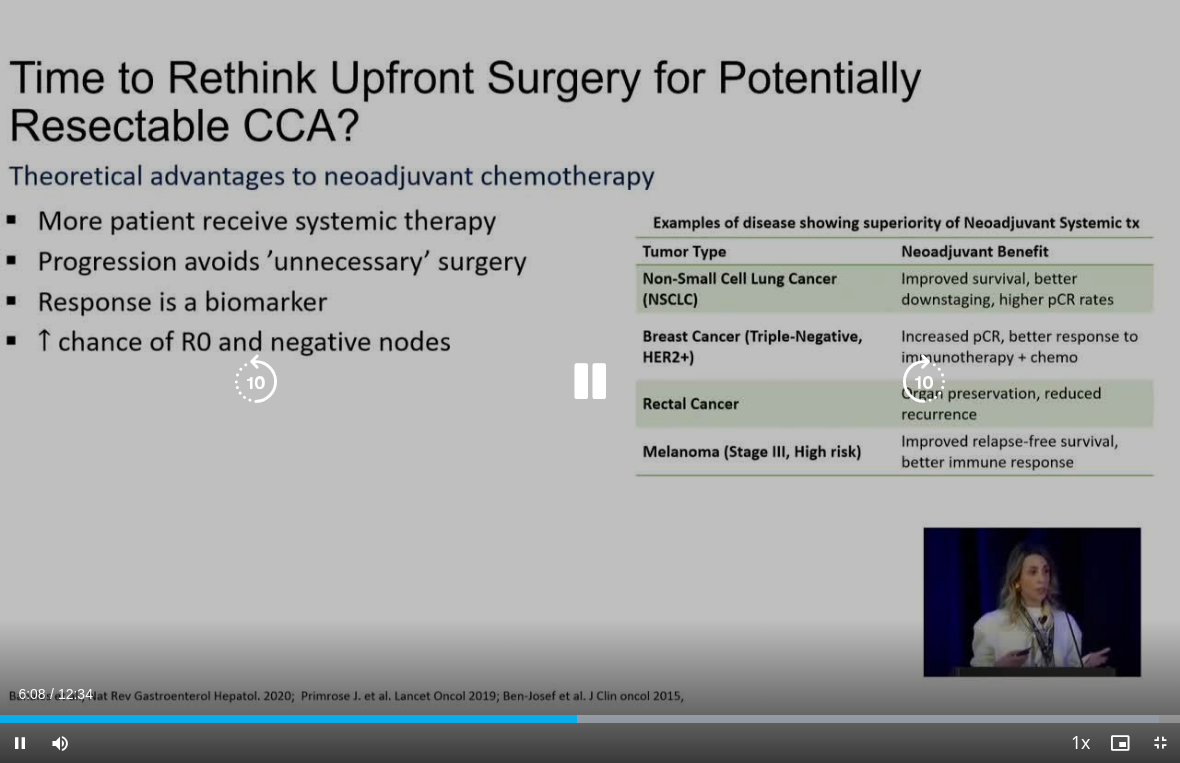 click at bounding box center (256, 382) 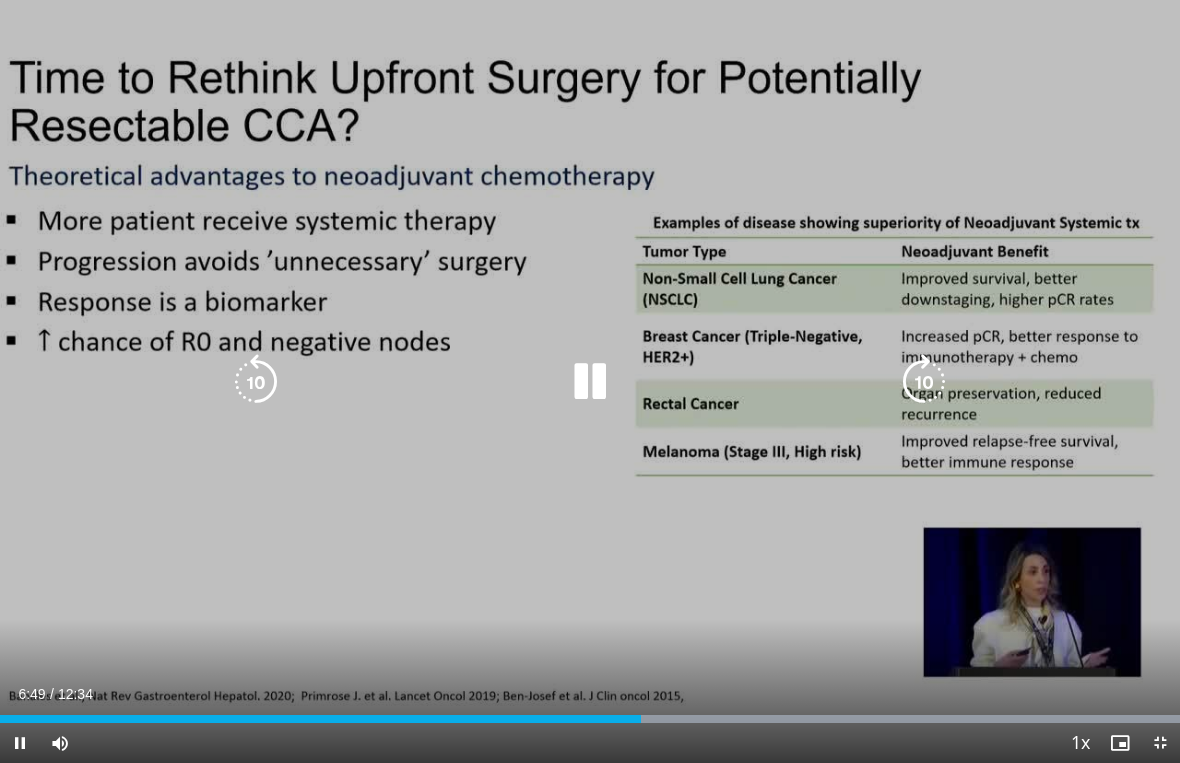 click at bounding box center [924, 382] 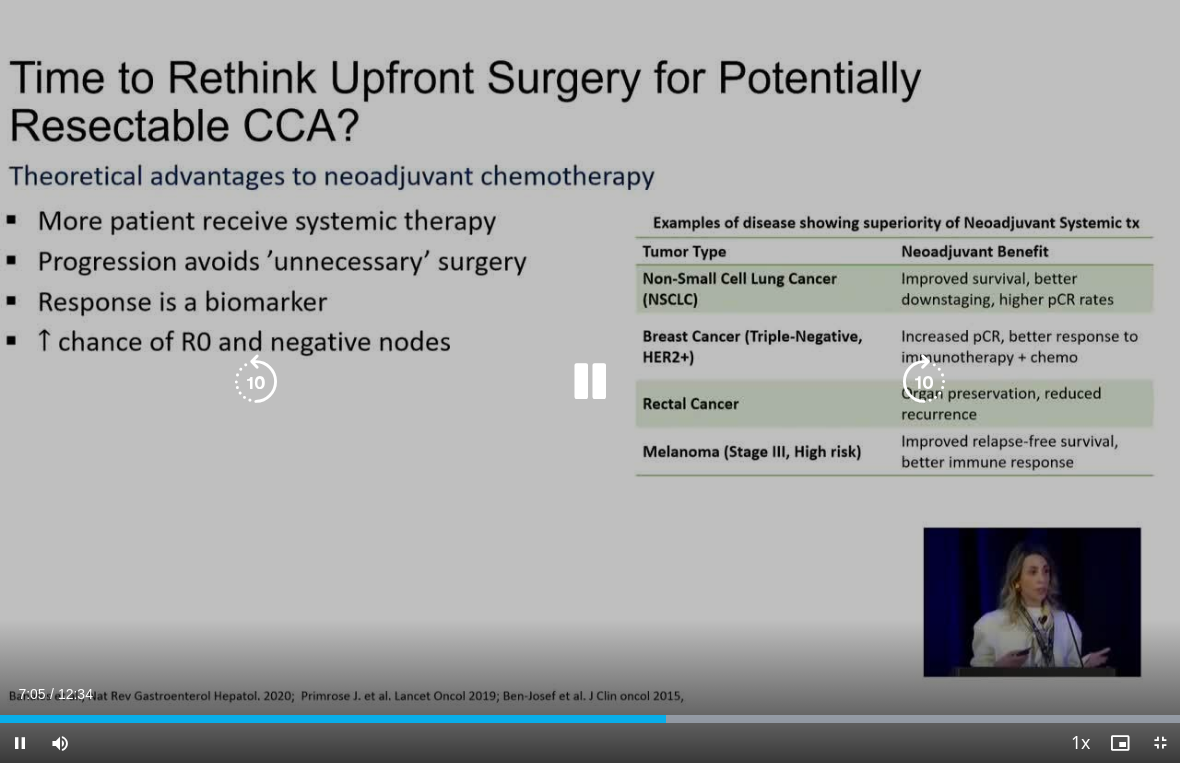 click at bounding box center [924, 382] 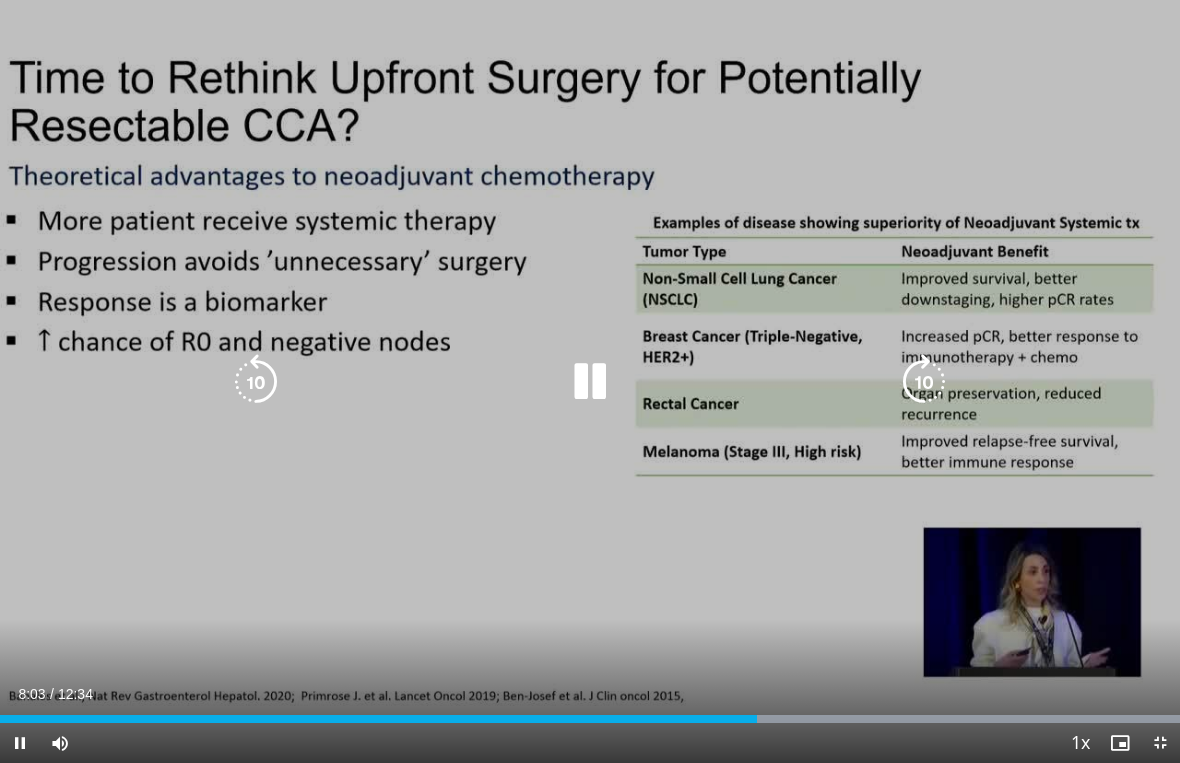 click at bounding box center (924, 382) 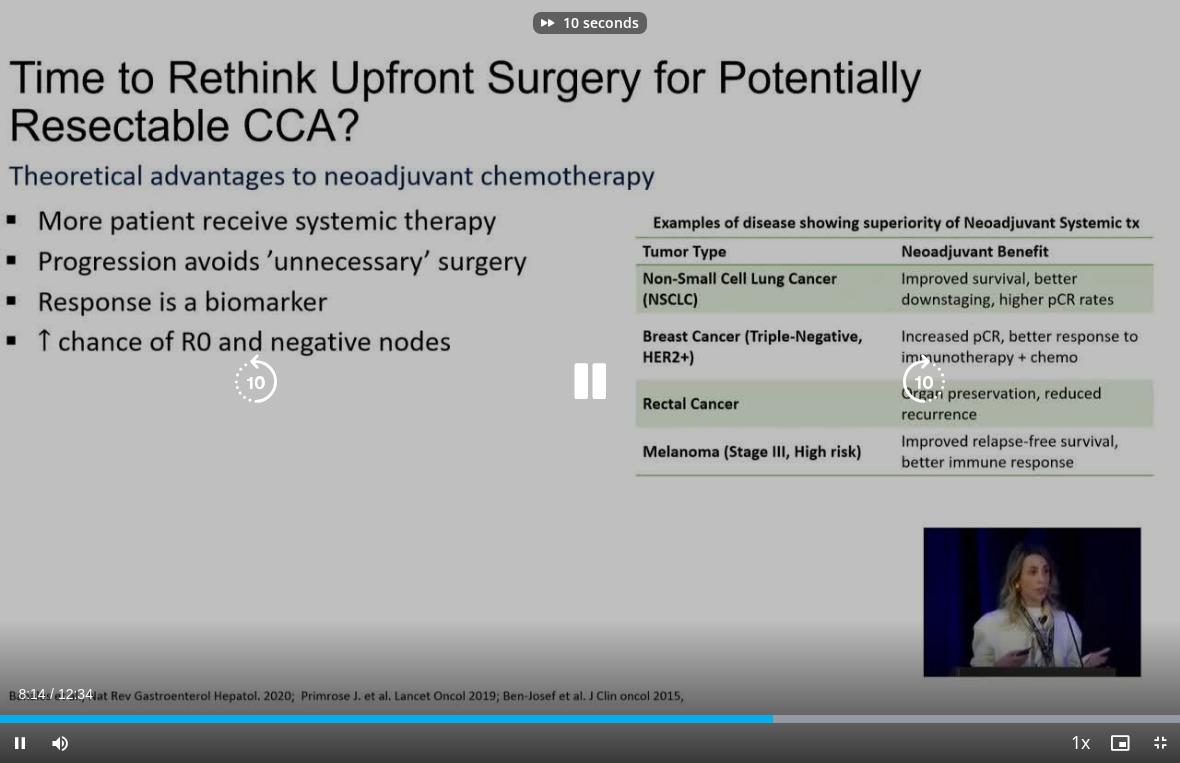 click at bounding box center (924, 382) 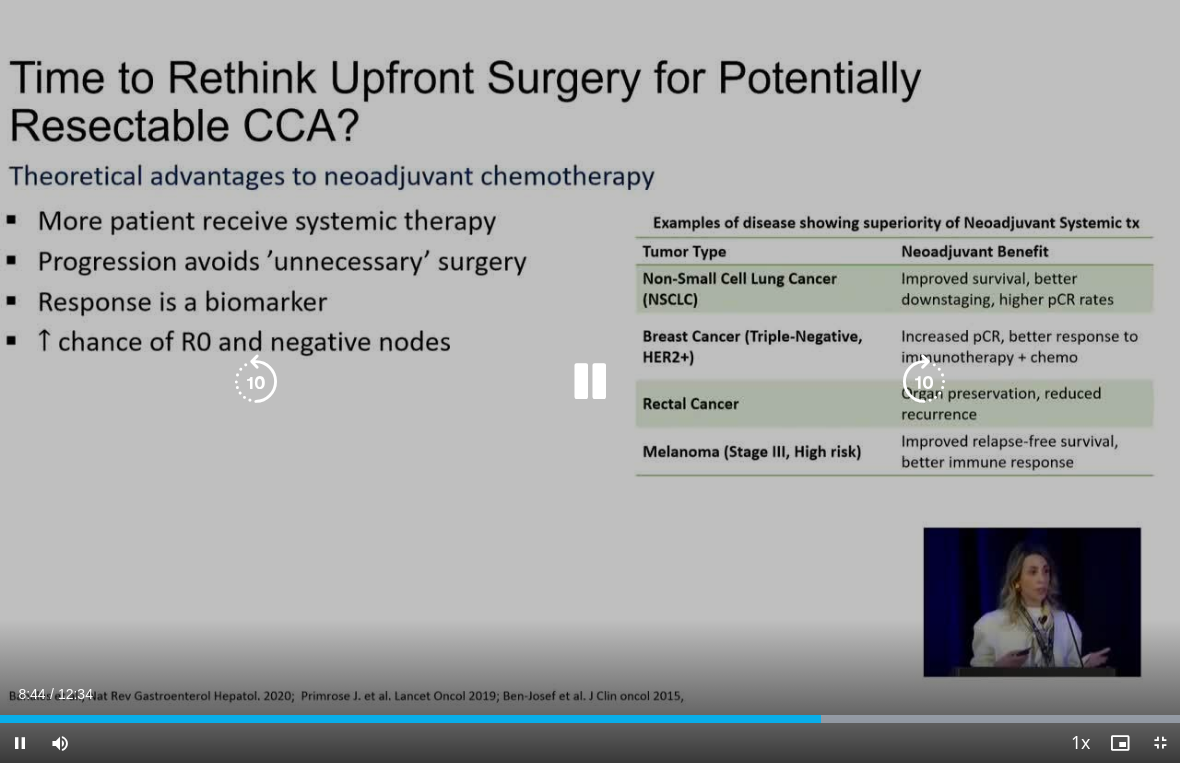 click at bounding box center [924, 382] 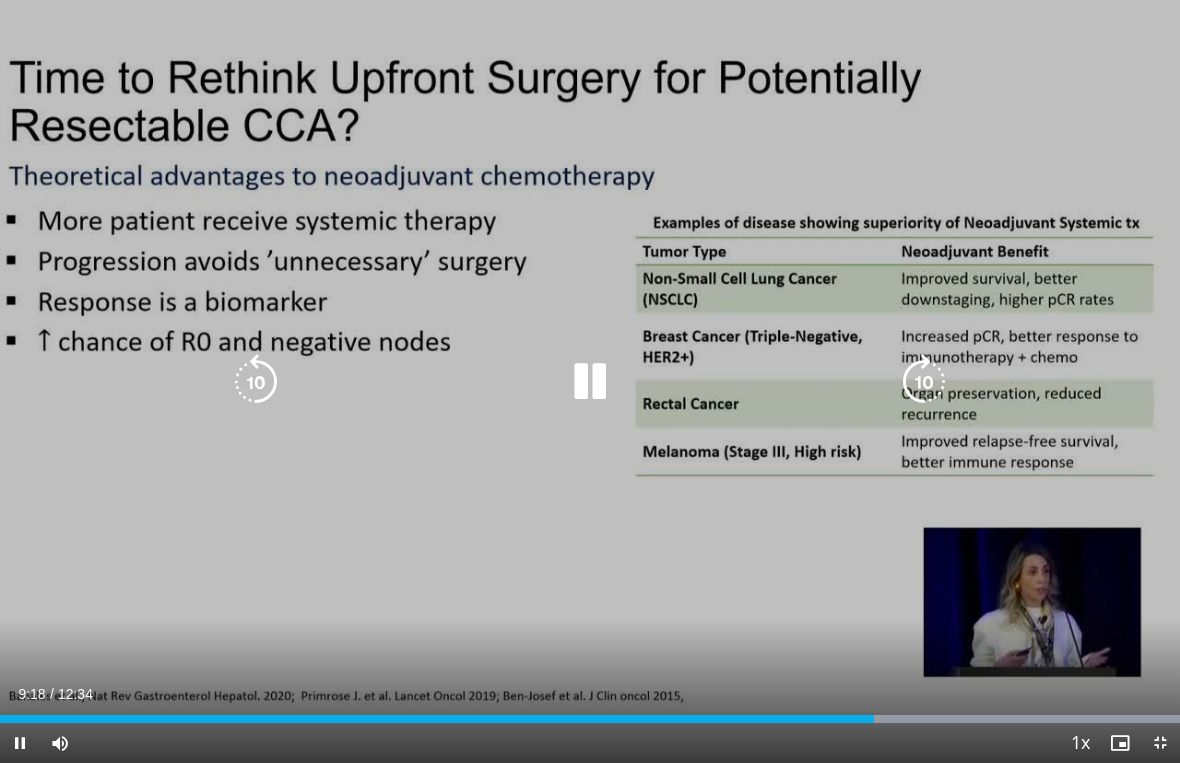 click at bounding box center [924, 382] 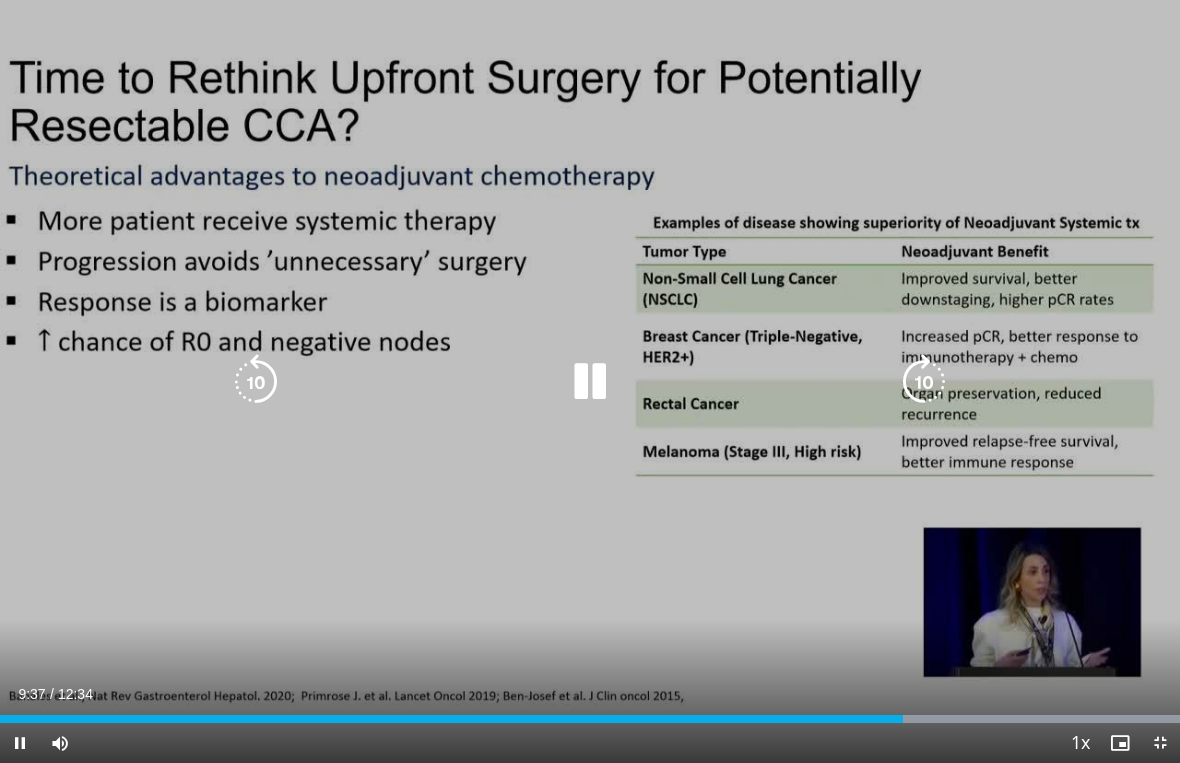 click at bounding box center (924, 382) 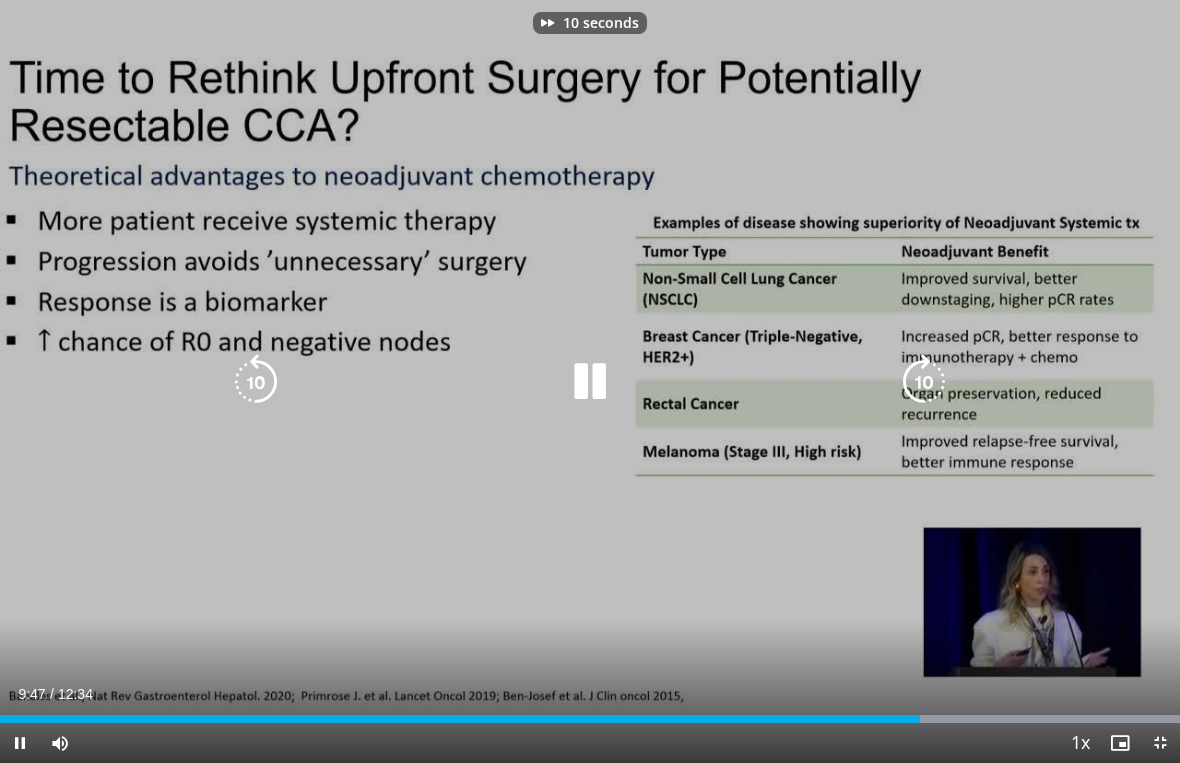 click at bounding box center [924, 382] 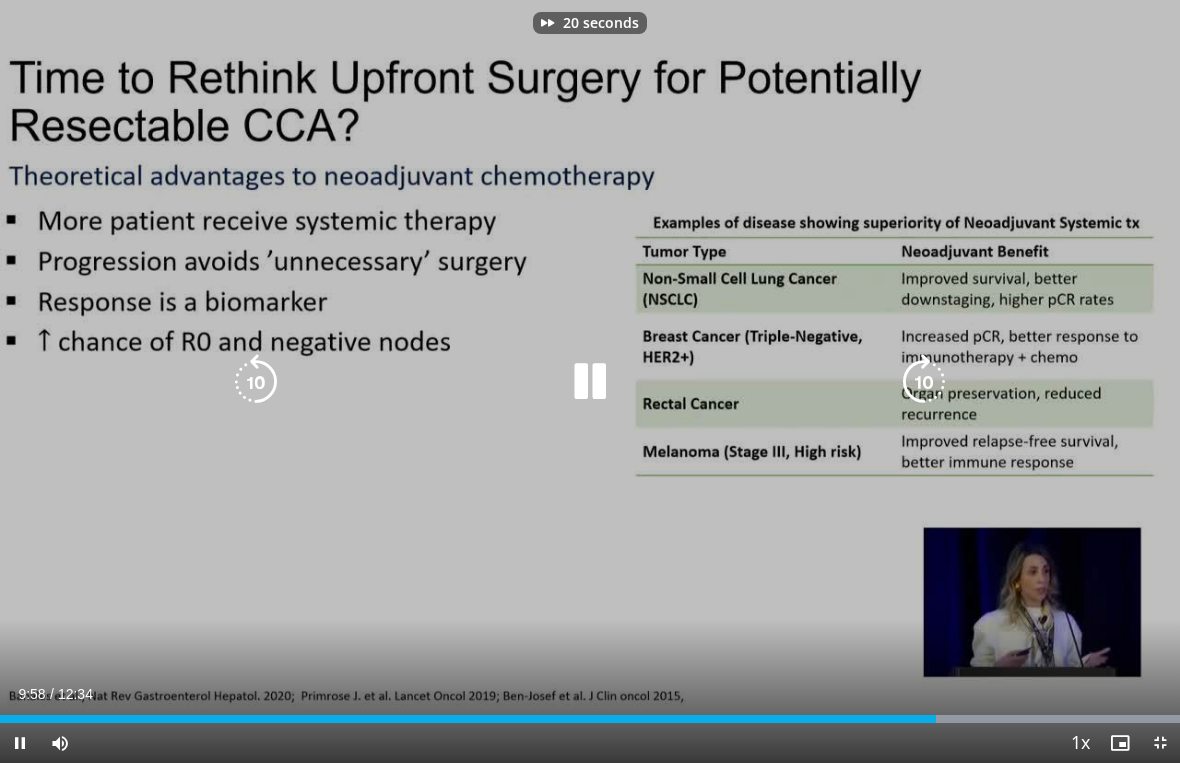 click at bounding box center (924, 382) 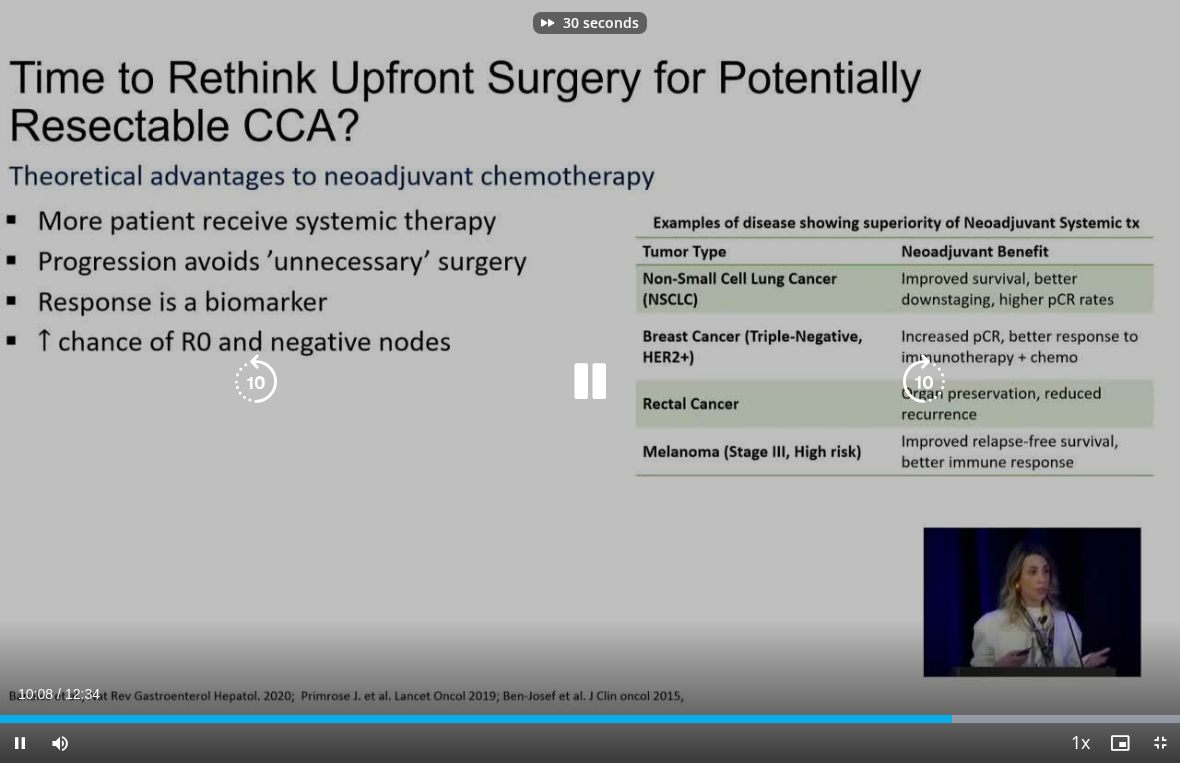 click at bounding box center (924, 382) 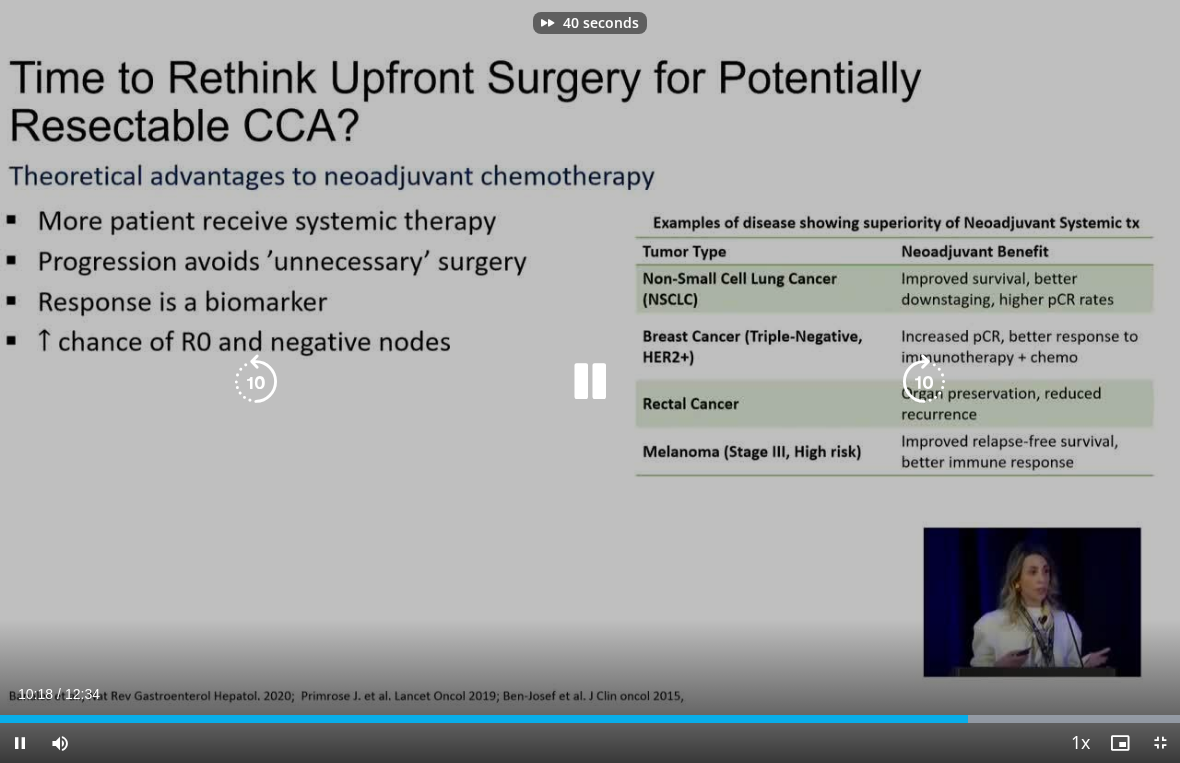 click at bounding box center (924, 382) 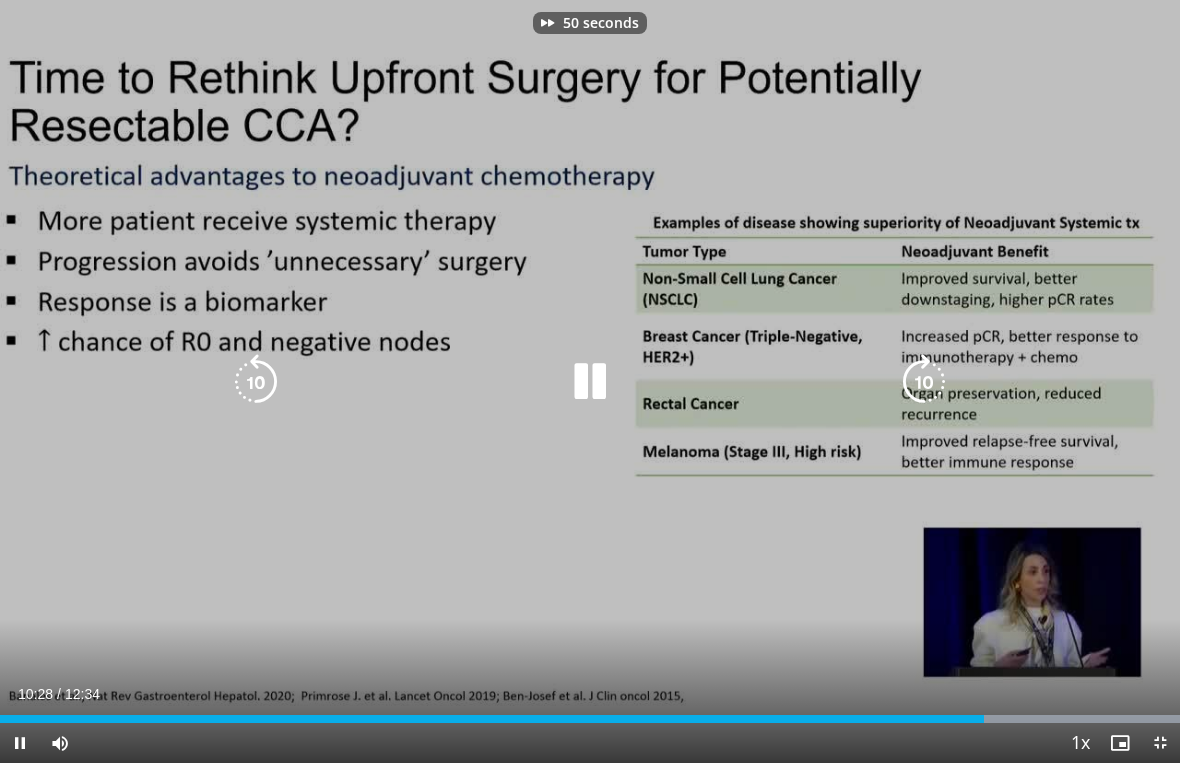click at bounding box center [924, 382] 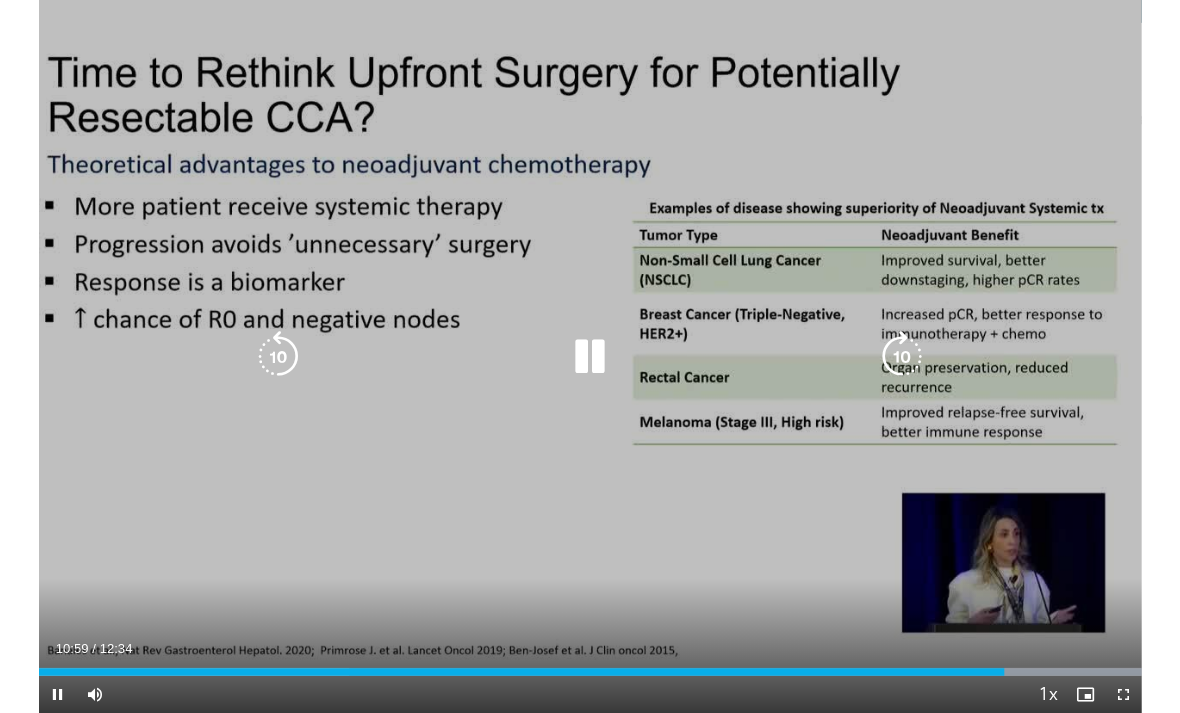 scroll, scrollTop: 129, scrollLeft: 0, axis: vertical 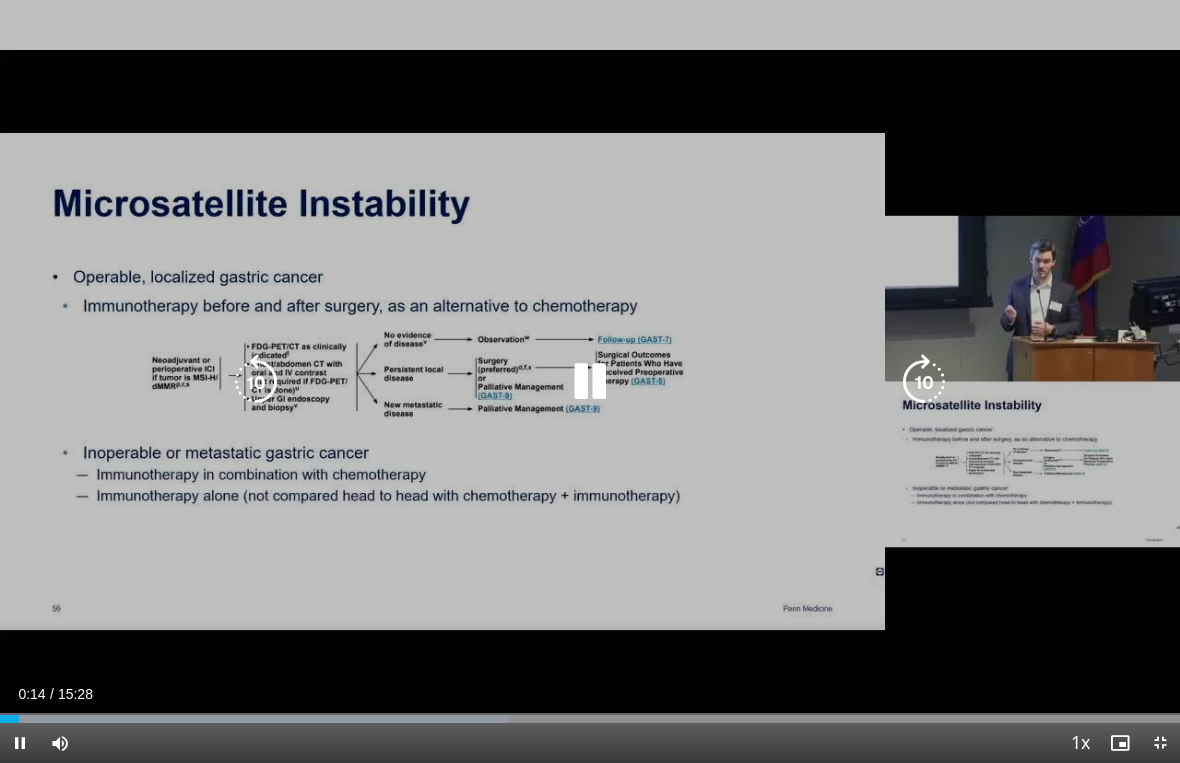 click at bounding box center (924, 382) 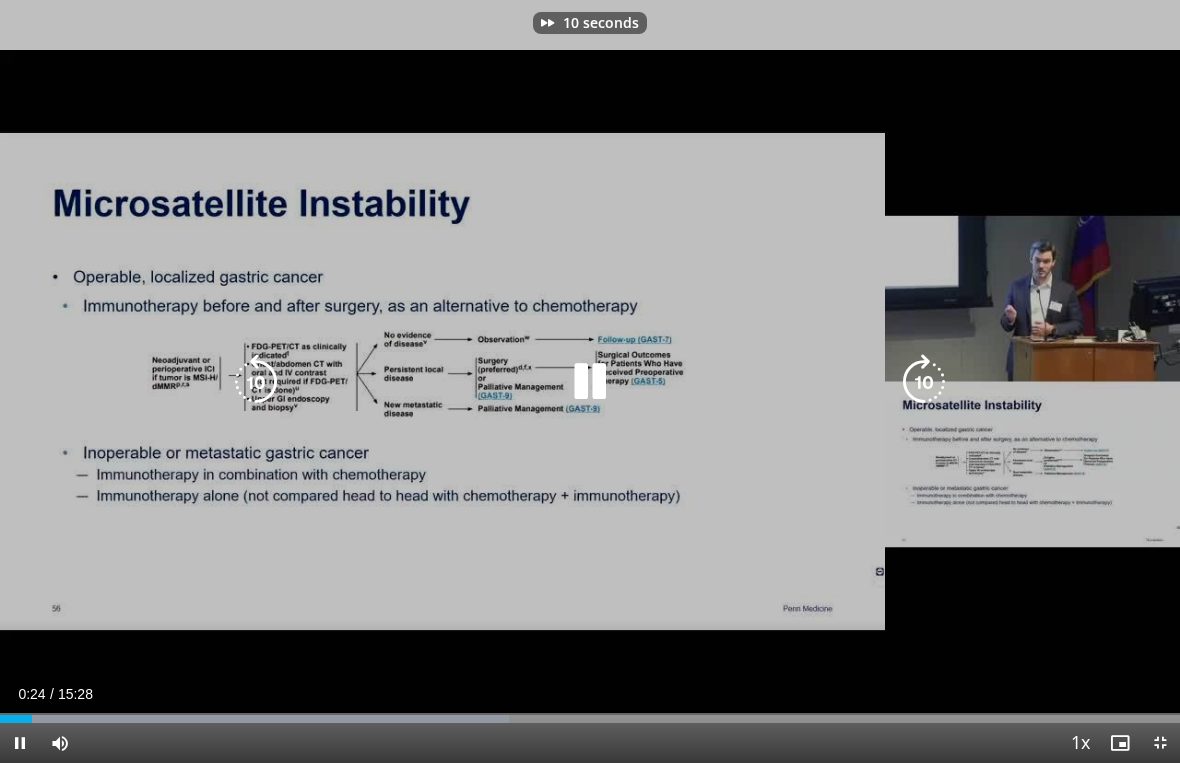 click at bounding box center [924, 382] 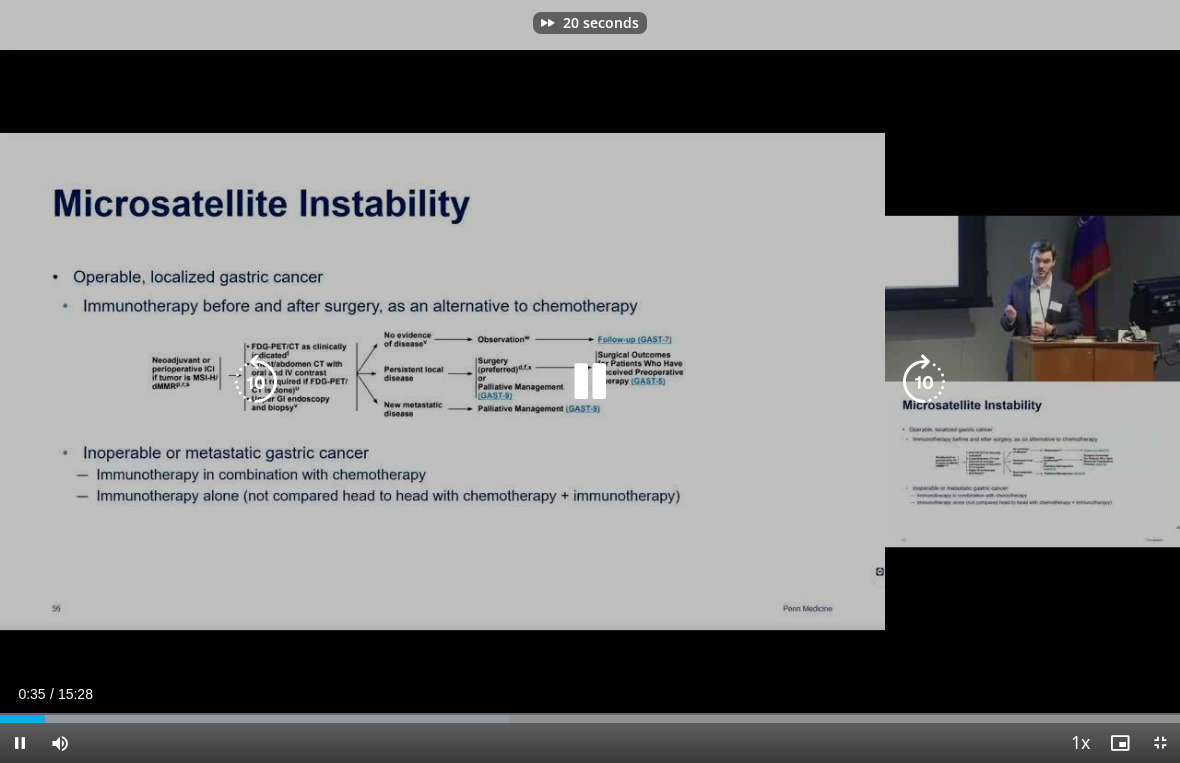 click at bounding box center (924, 382) 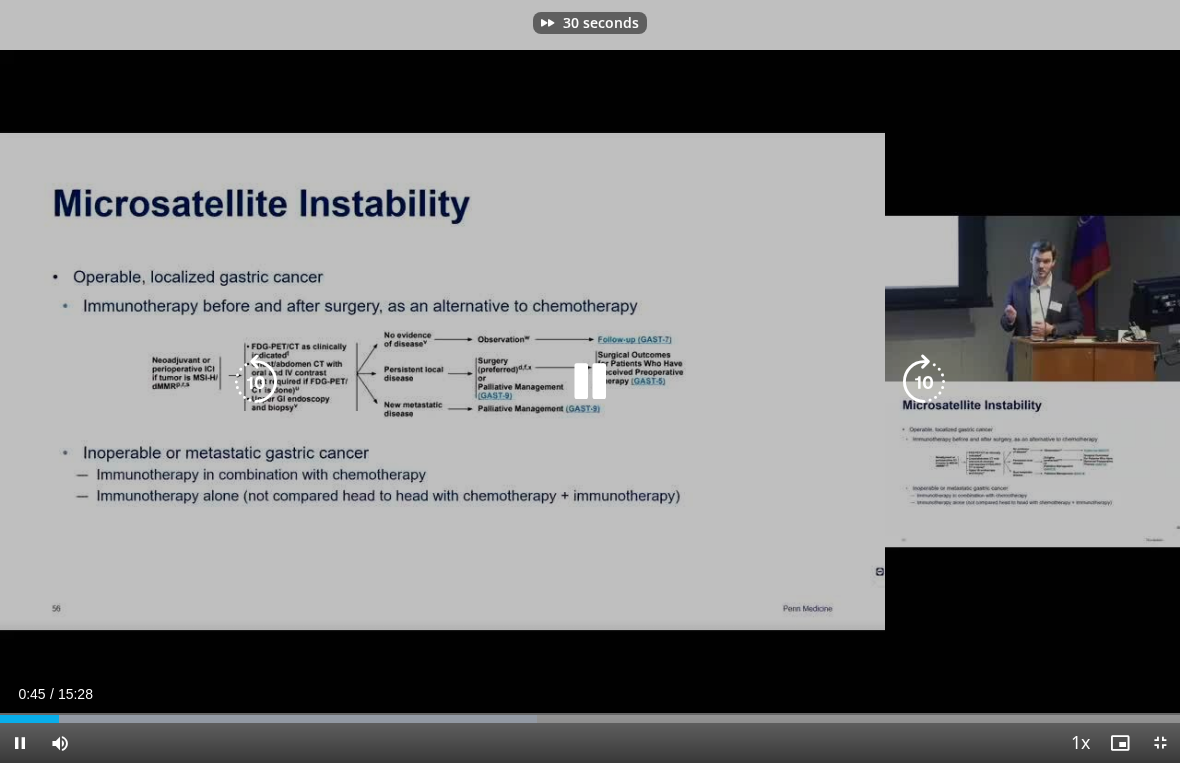 click at bounding box center [924, 382] 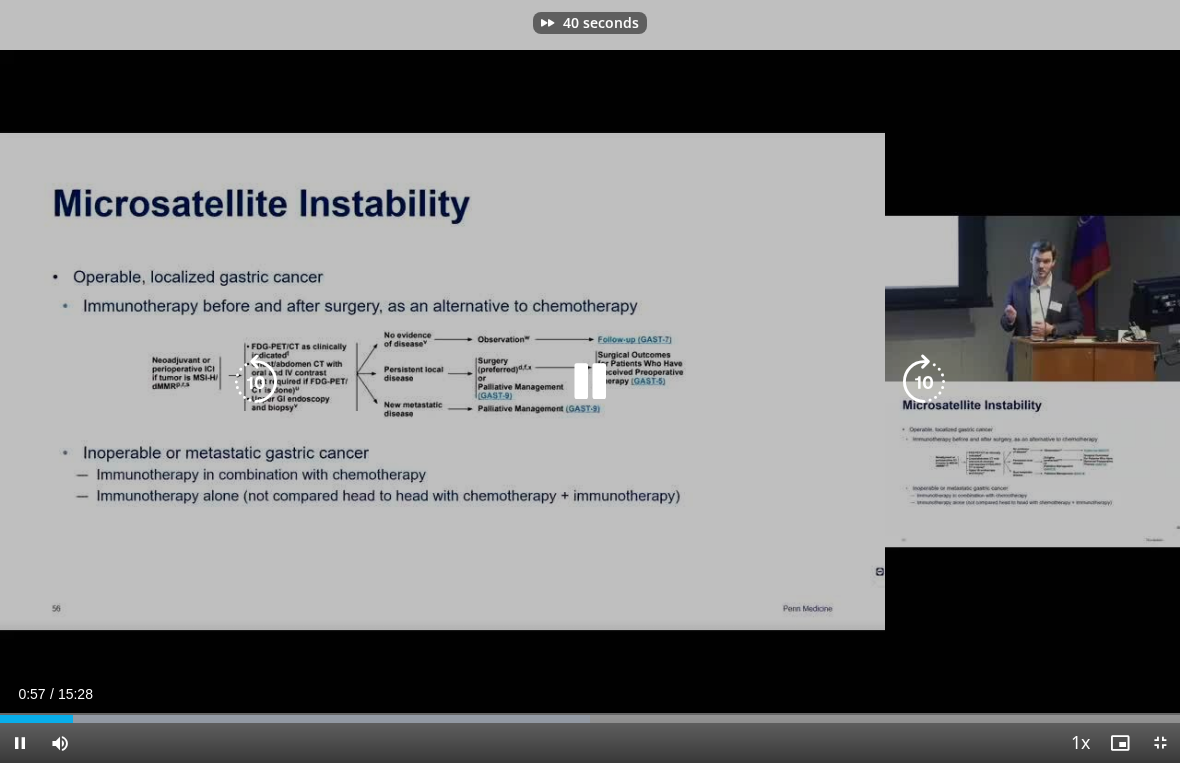 click at bounding box center (924, 382) 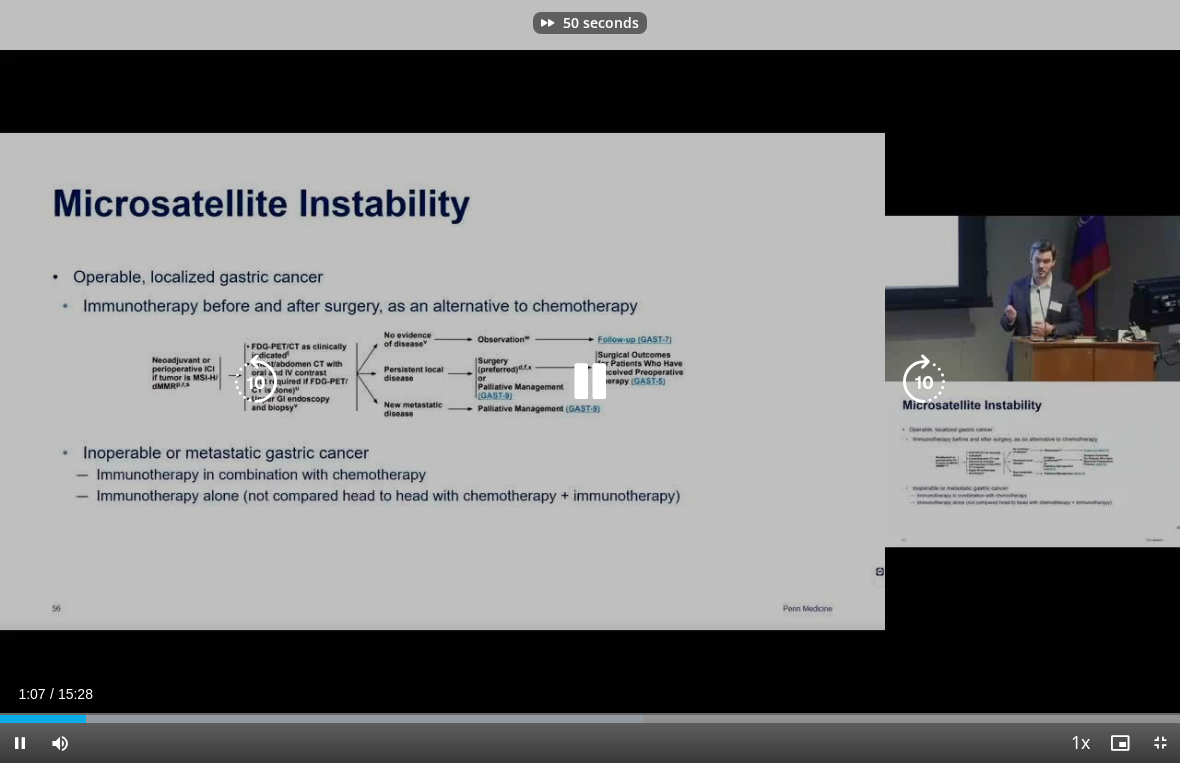 click at bounding box center (924, 382) 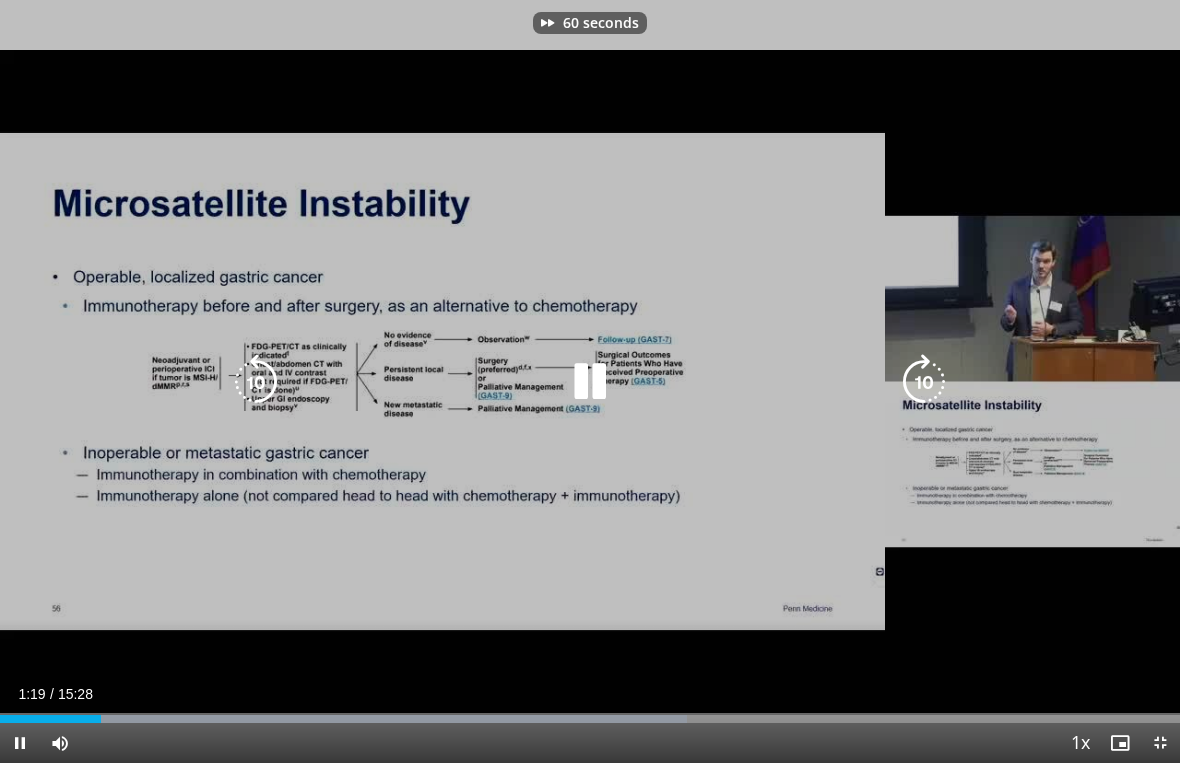click at bounding box center (924, 382) 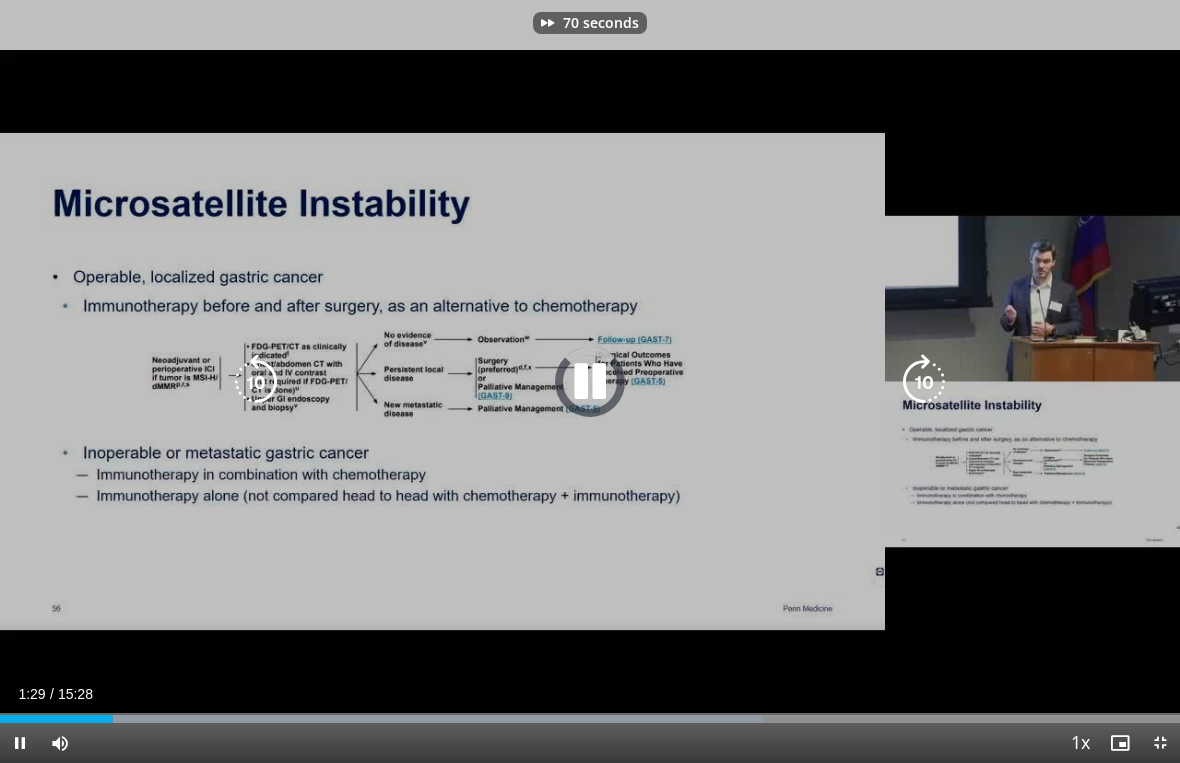 click at bounding box center [924, 382] 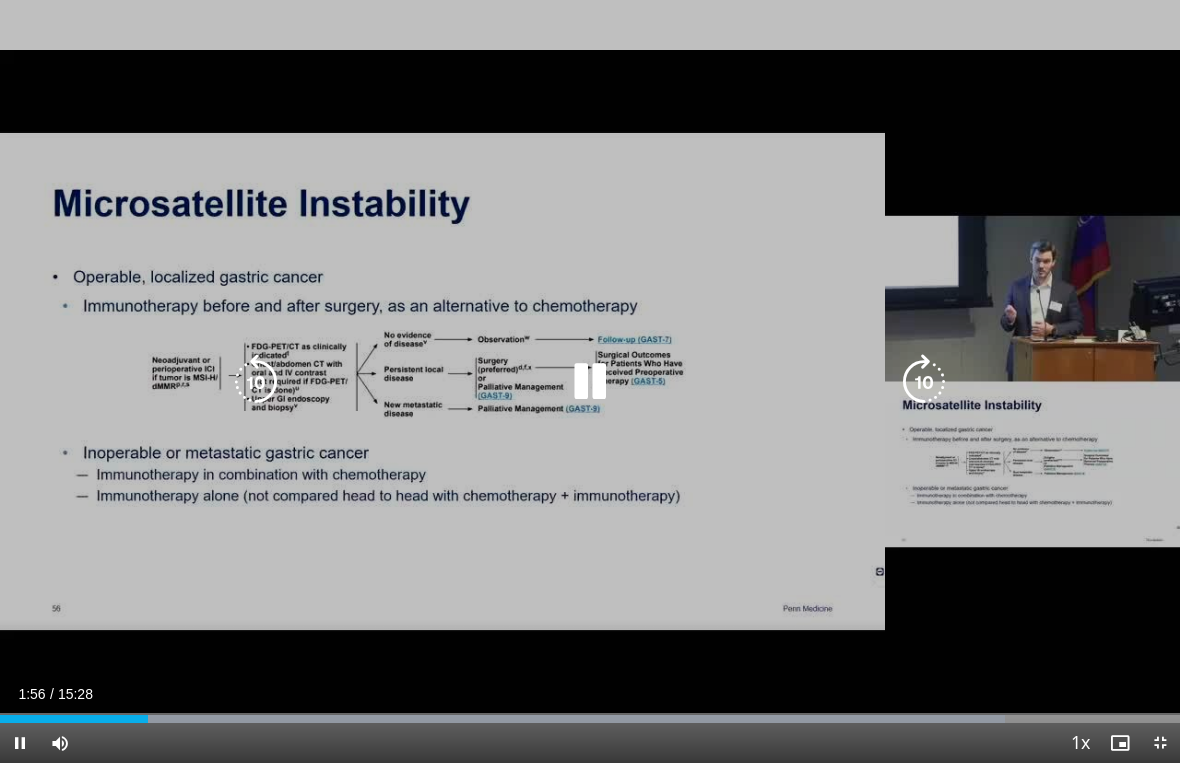click at bounding box center [924, 382] 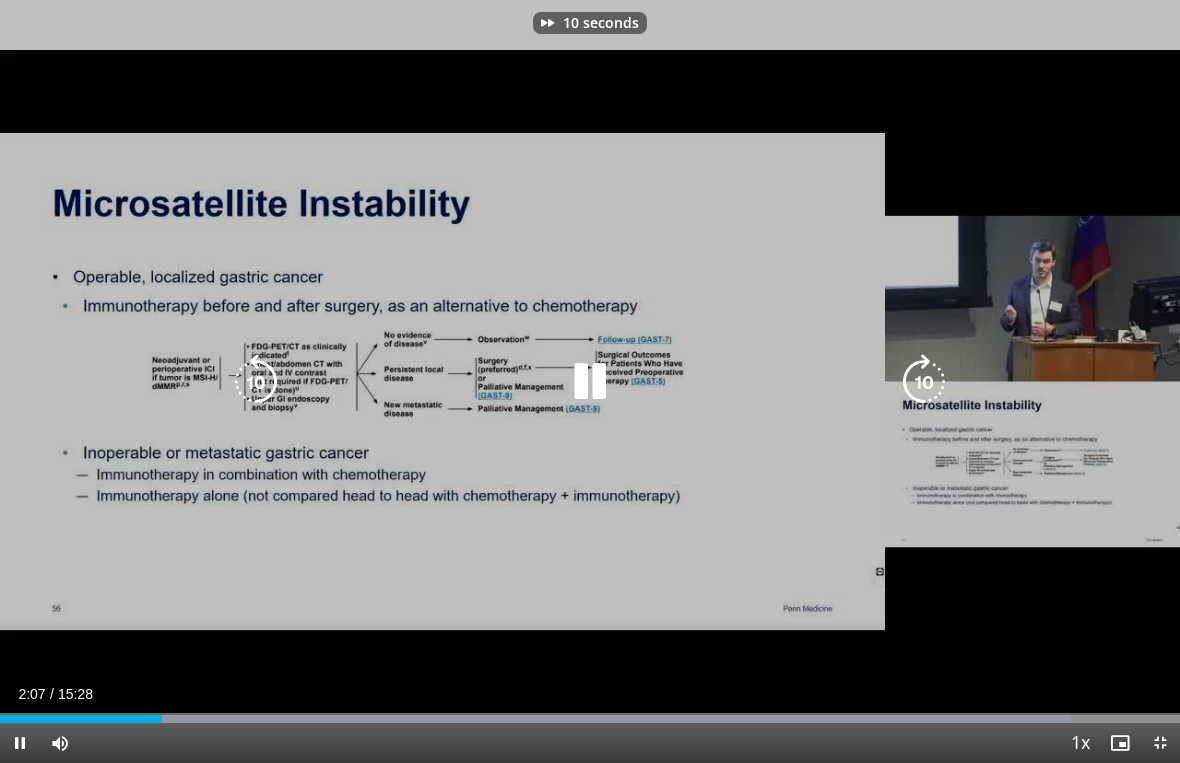 click at bounding box center [924, 382] 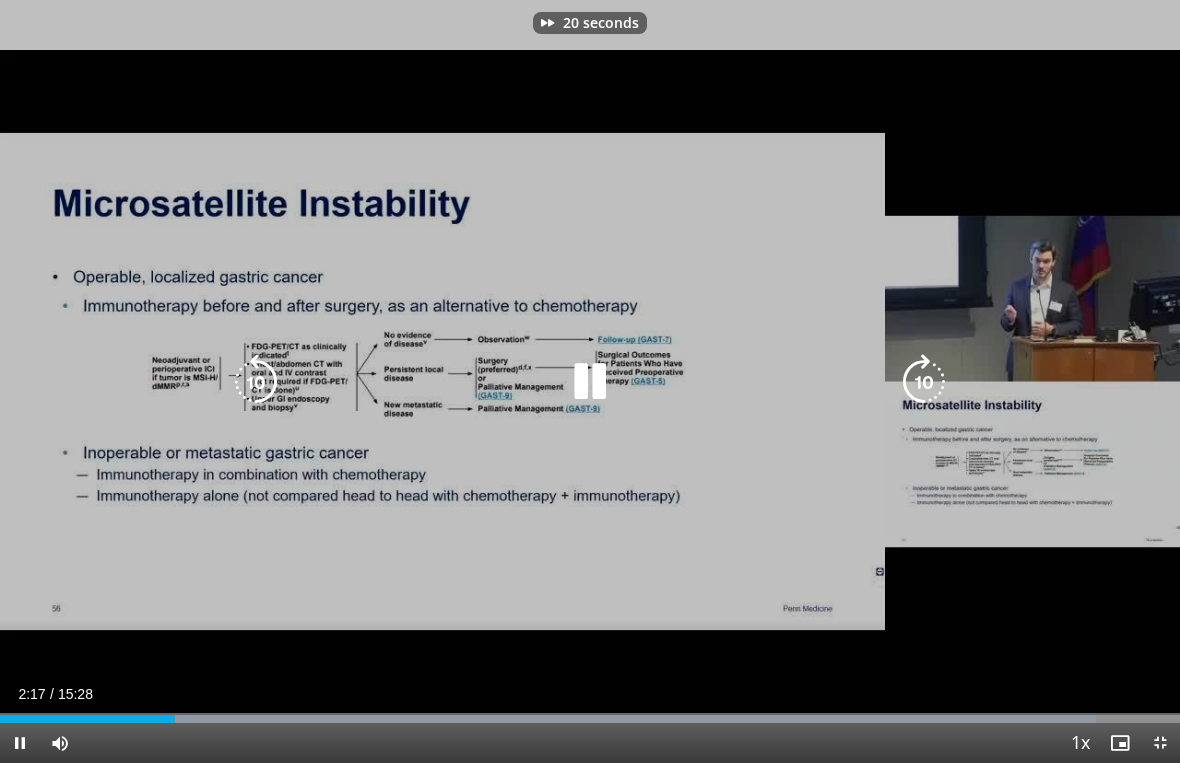 click at bounding box center (924, 382) 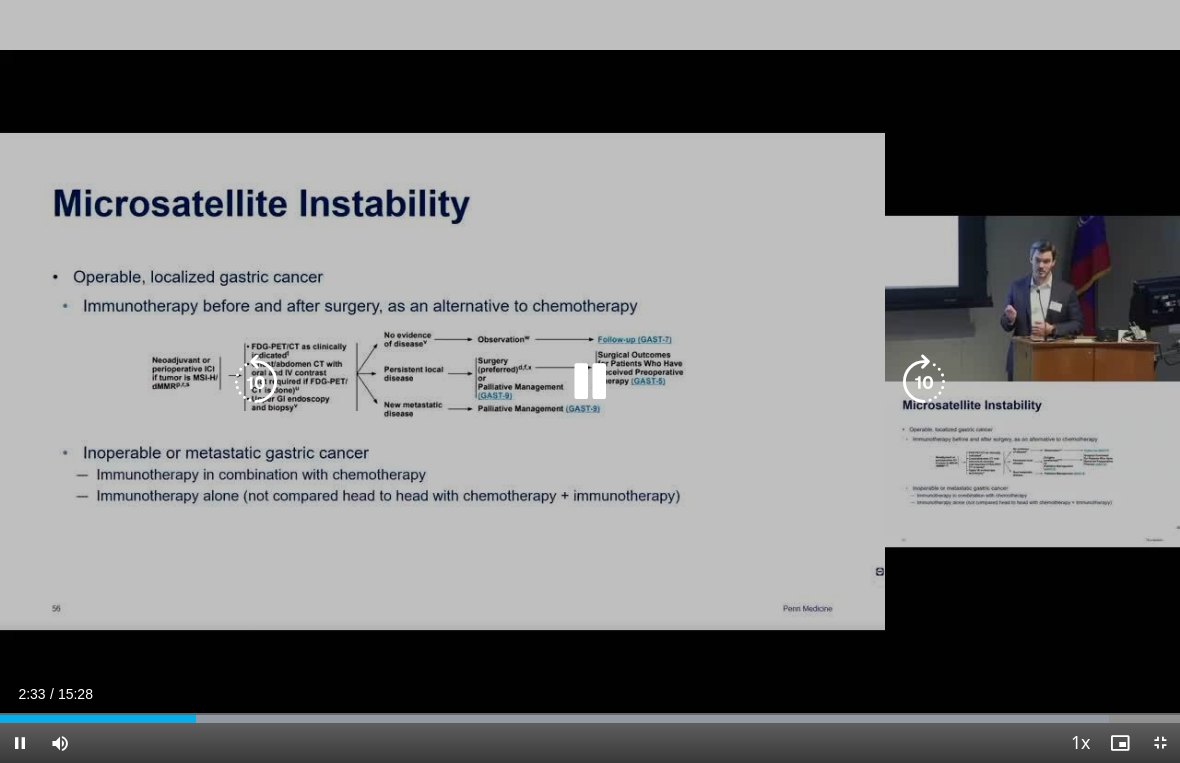 click at bounding box center (924, 382) 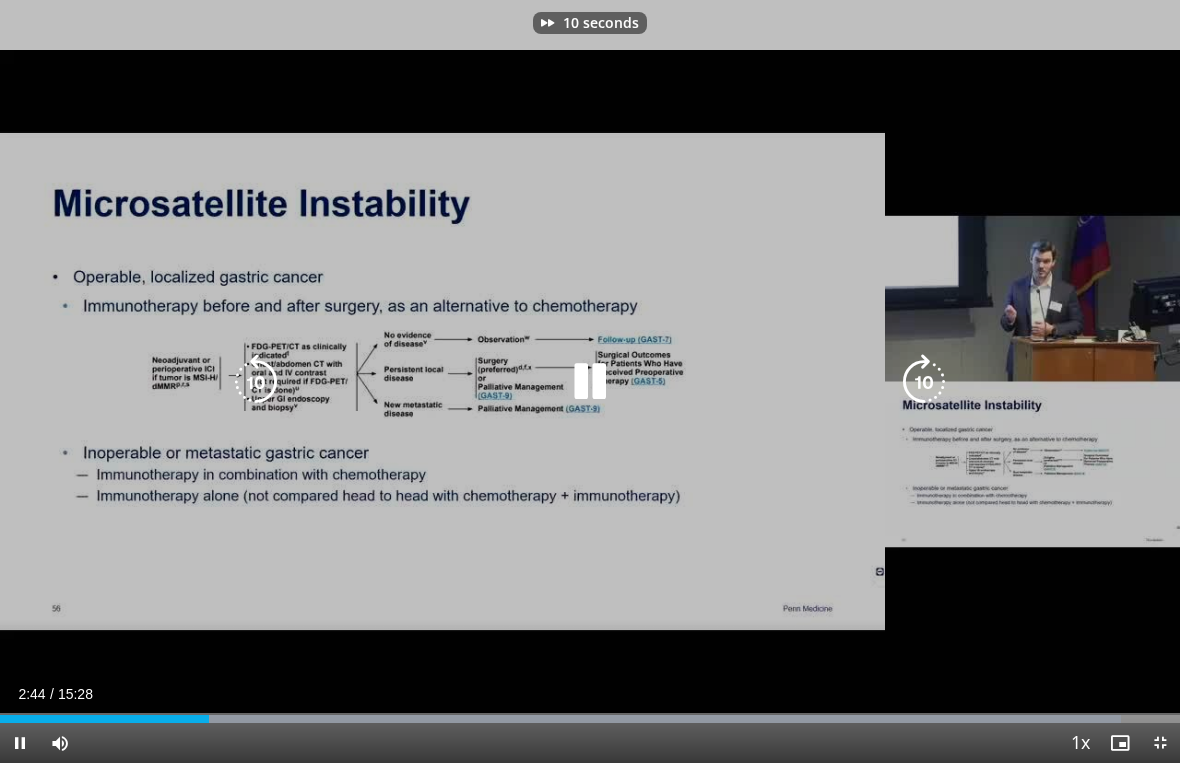 click at bounding box center (924, 382) 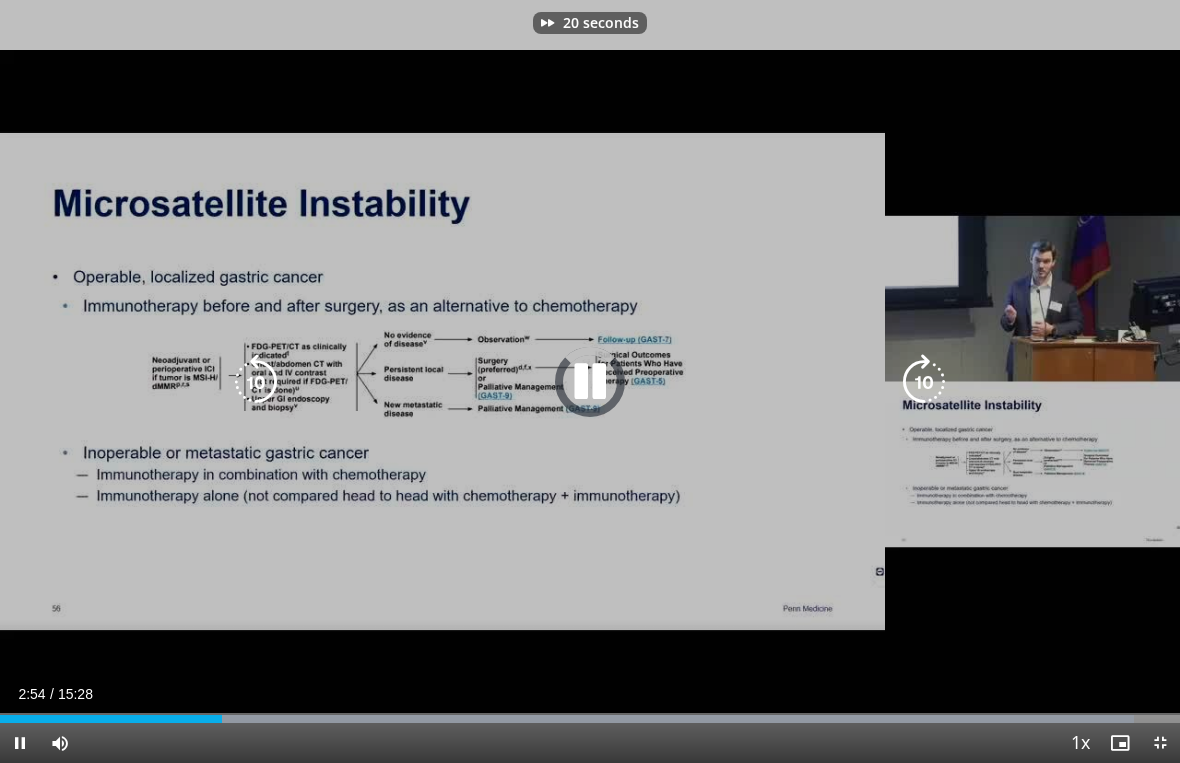 click at bounding box center (924, 382) 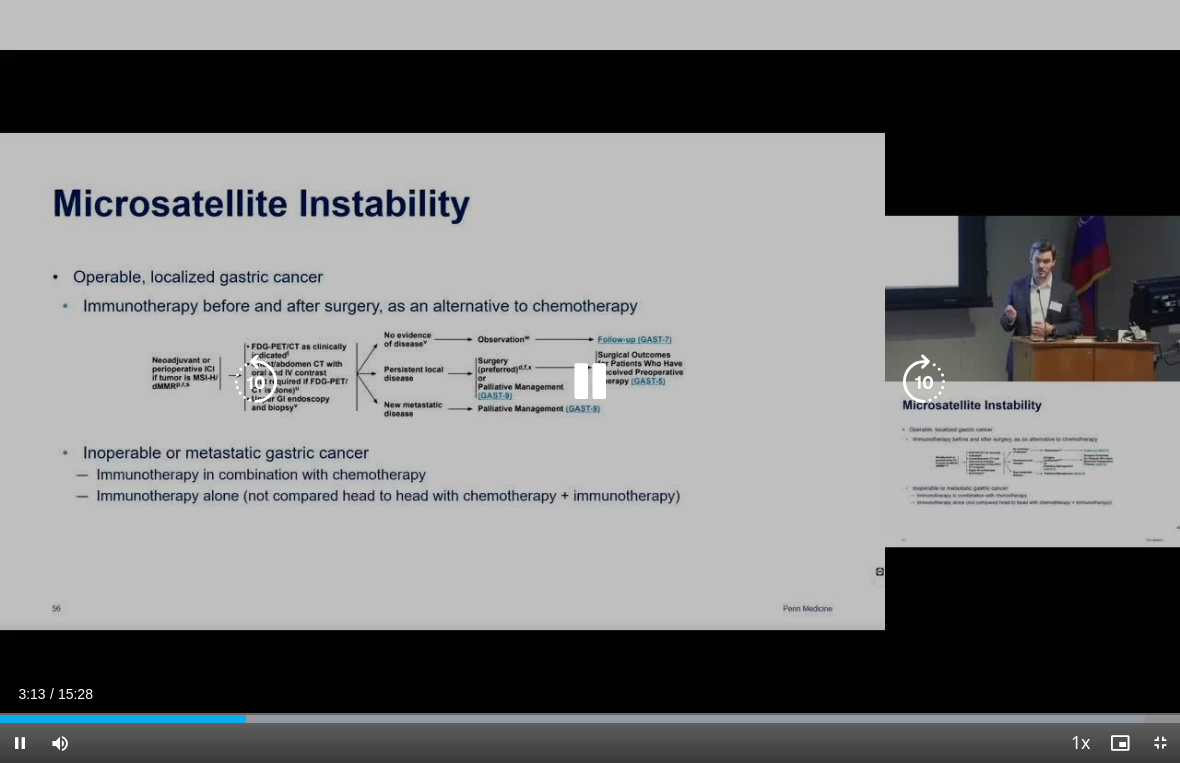click at bounding box center [924, 382] 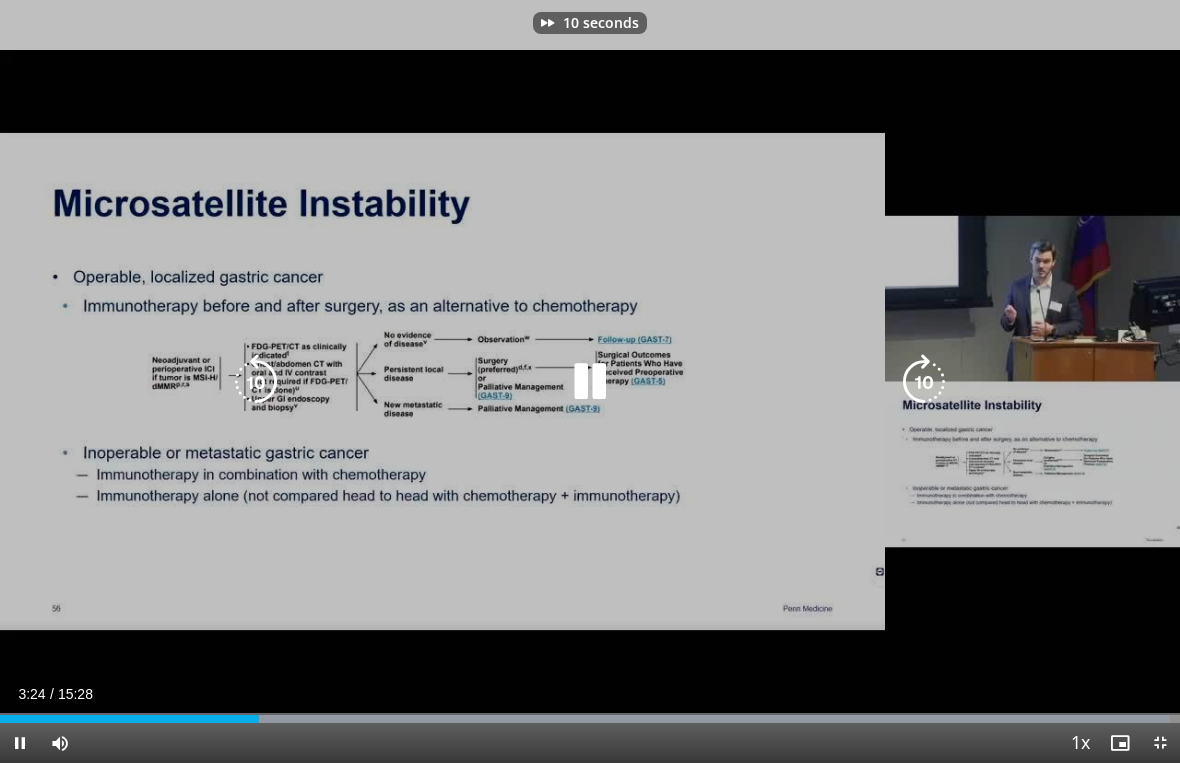 click at bounding box center [924, 382] 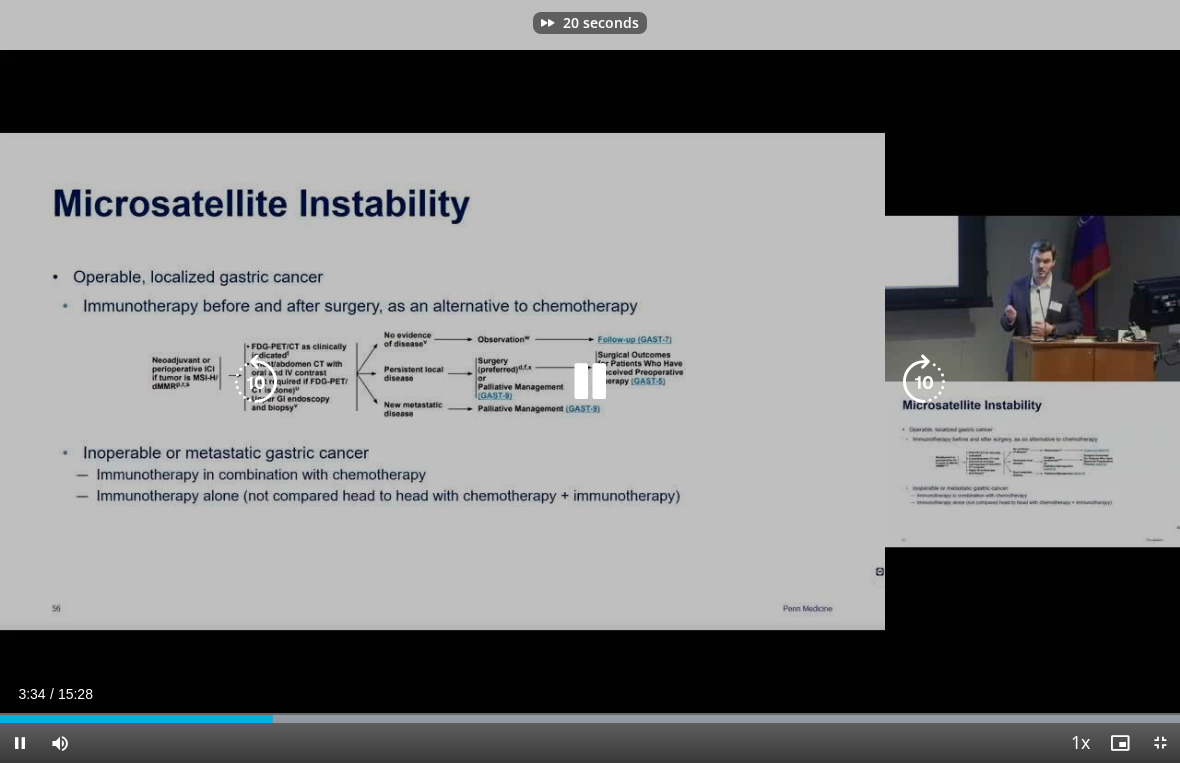 click at bounding box center [924, 382] 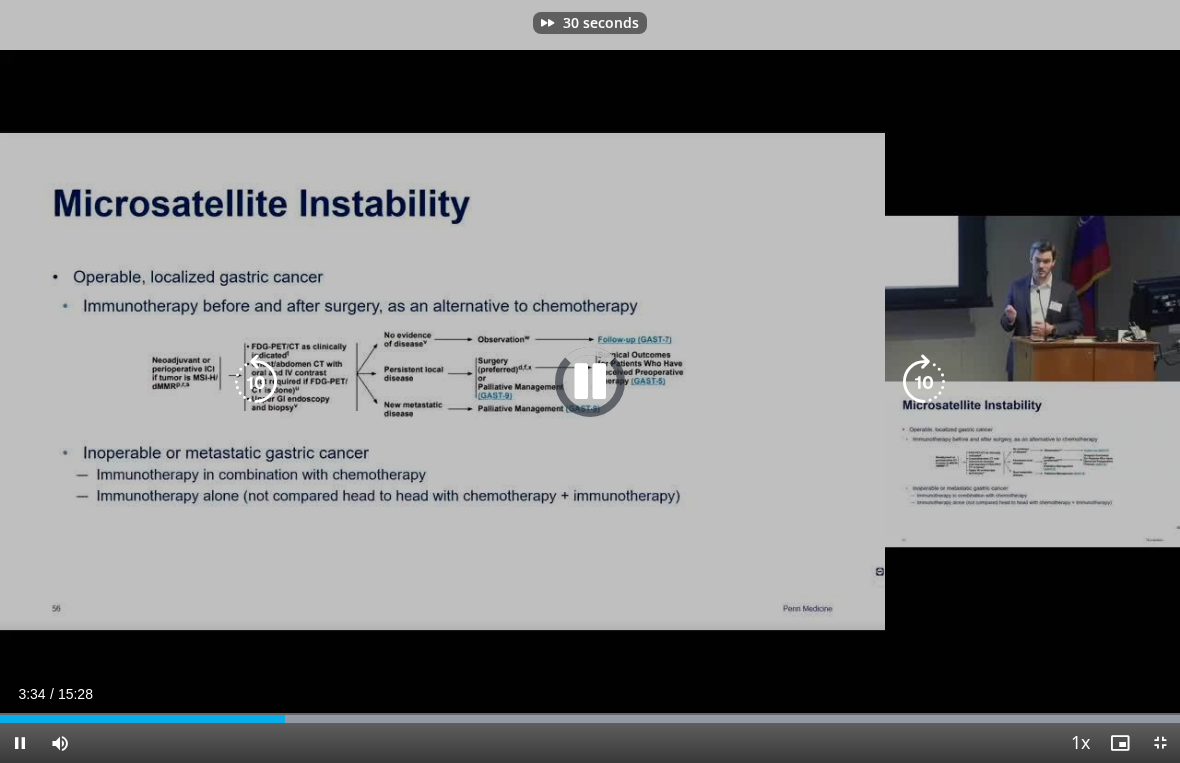click at bounding box center [924, 382] 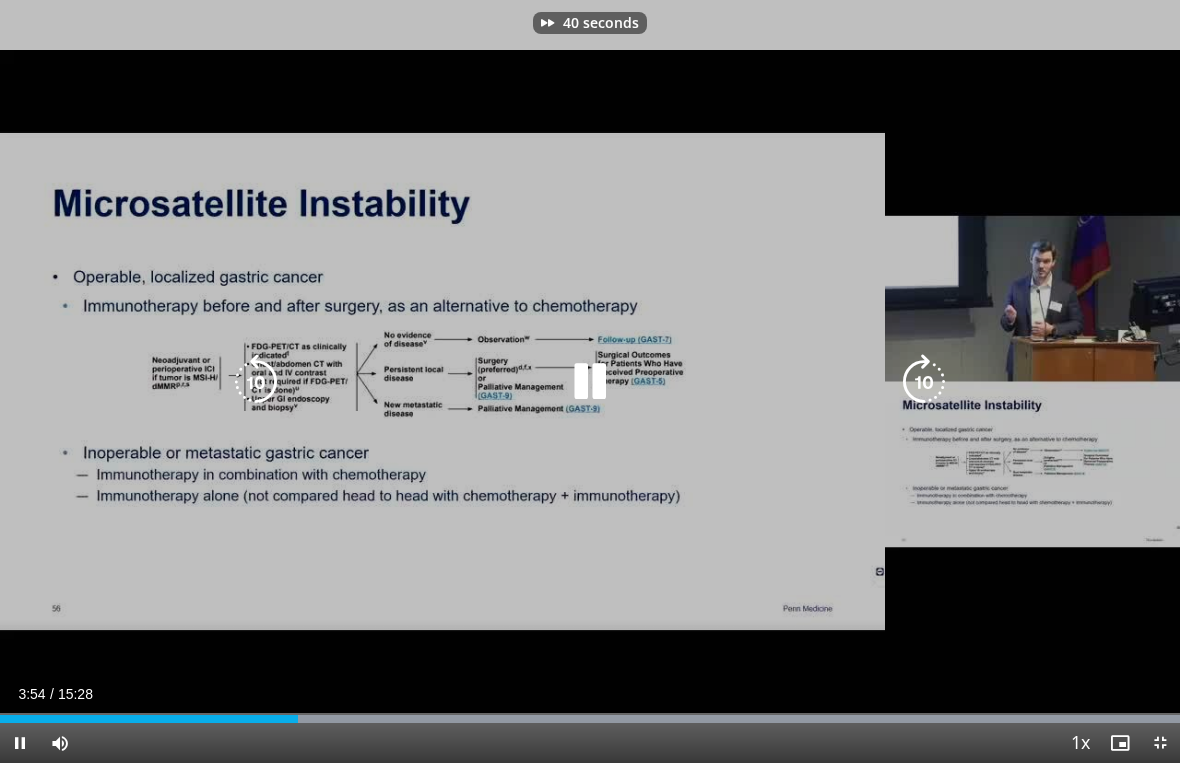click at bounding box center (924, 382) 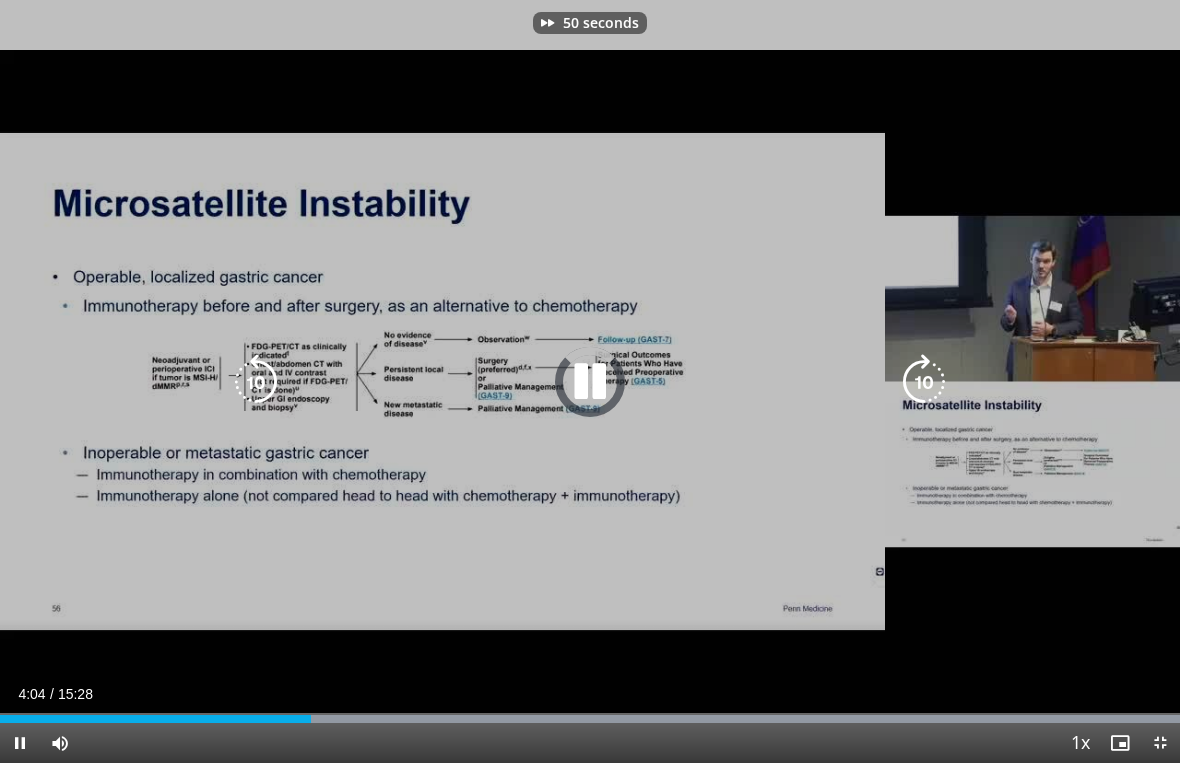 click at bounding box center [924, 382] 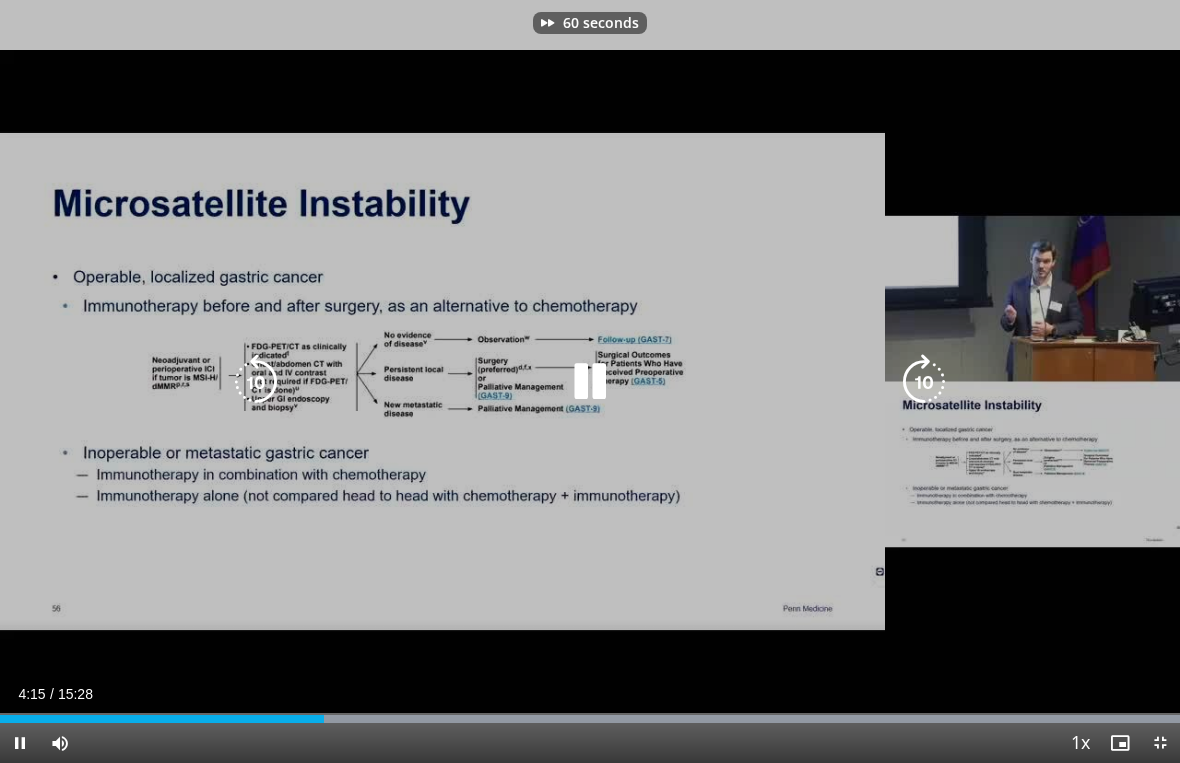 click at bounding box center [924, 382] 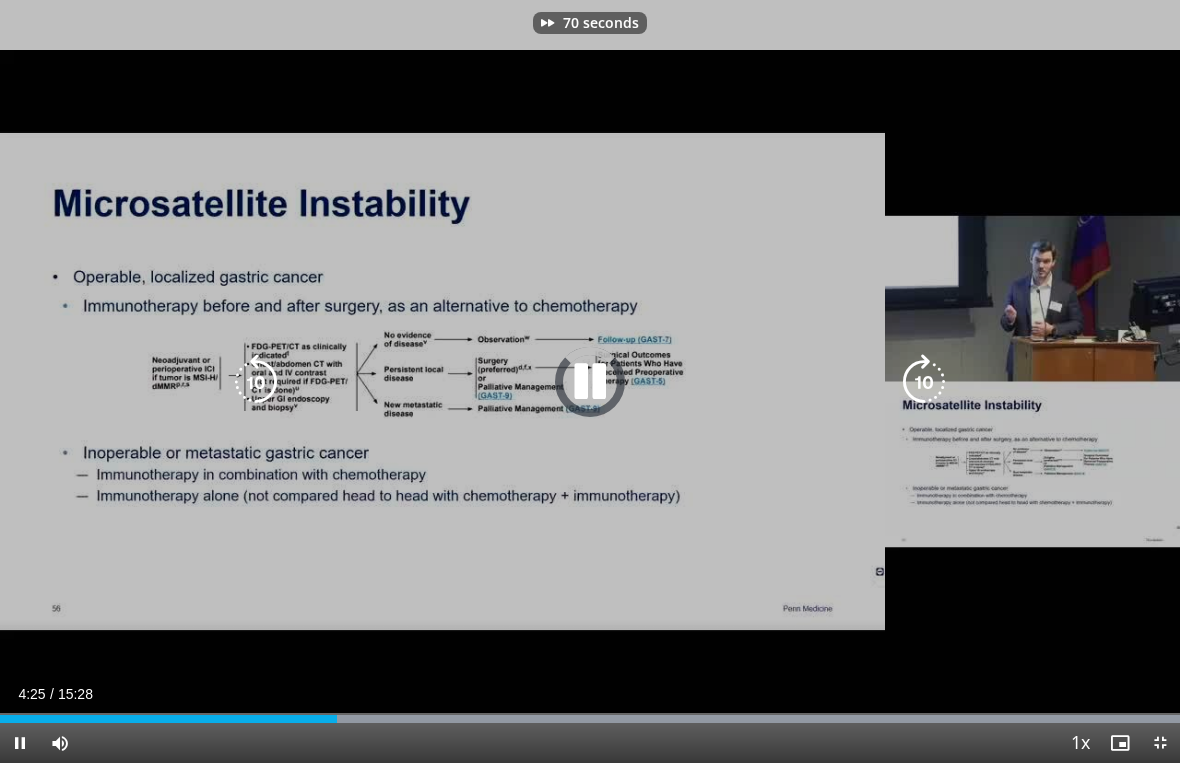click at bounding box center [924, 382] 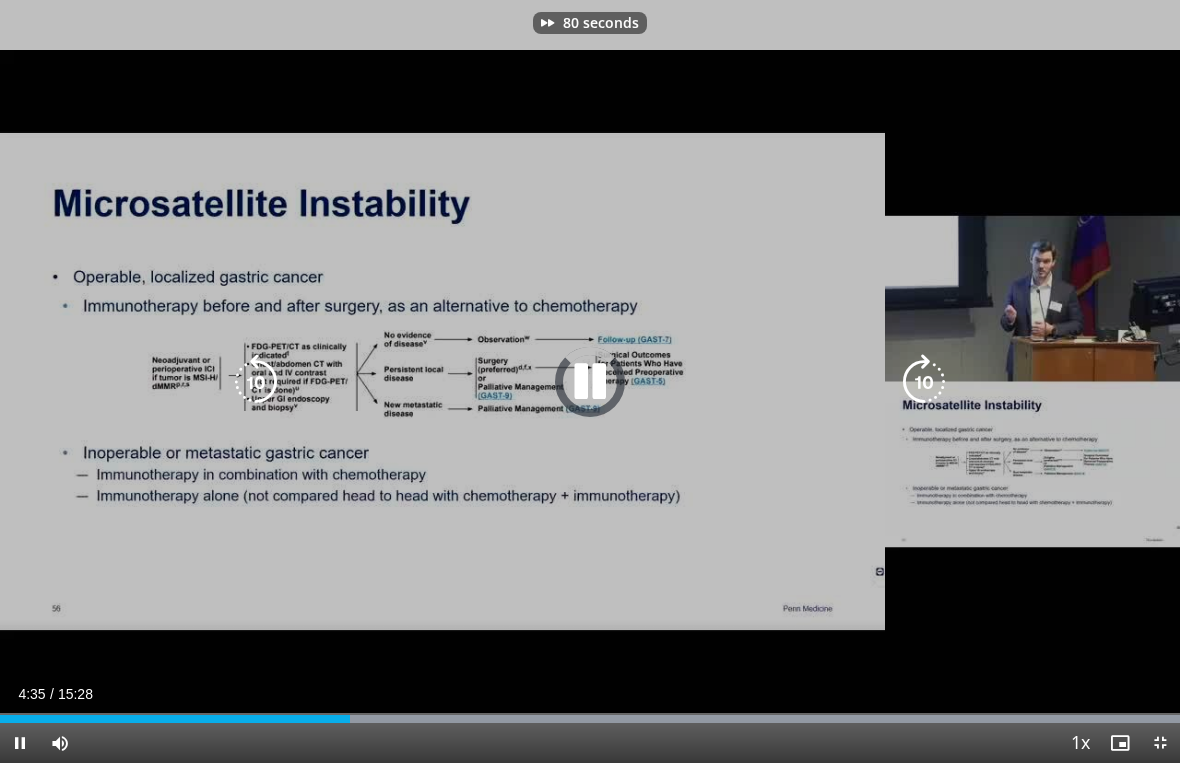 click at bounding box center [924, 382] 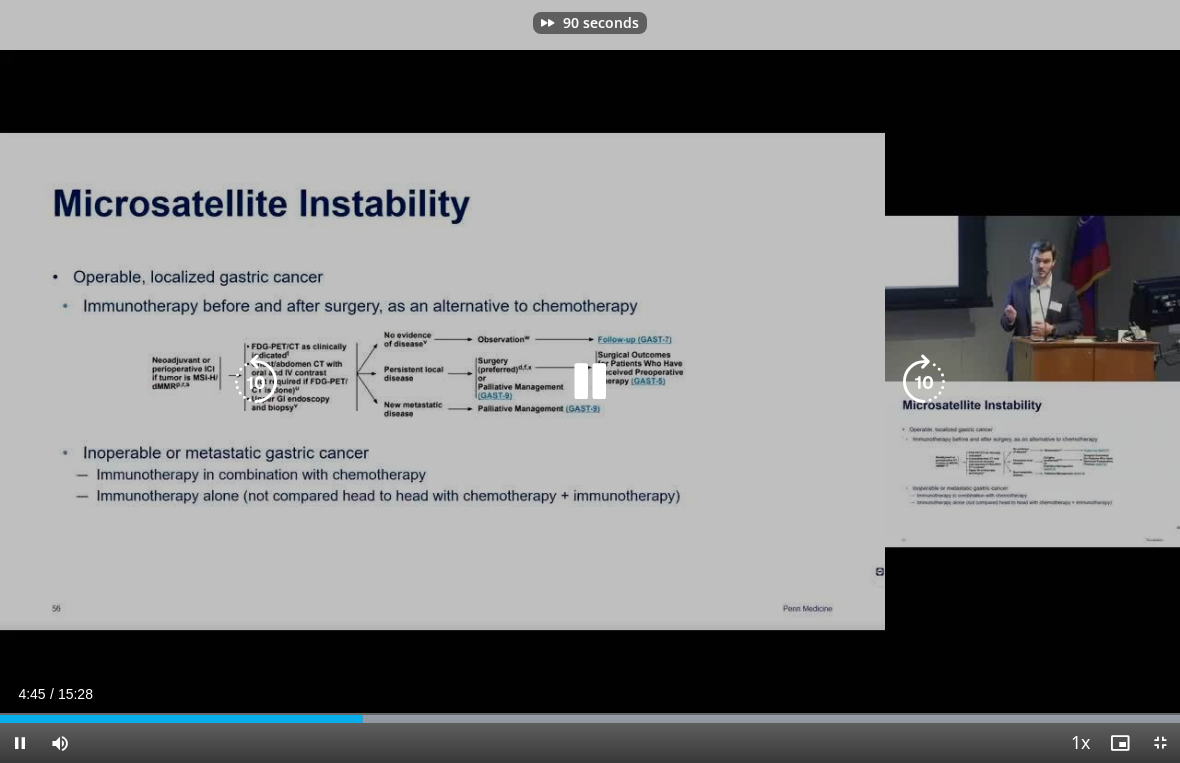 click at bounding box center [924, 382] 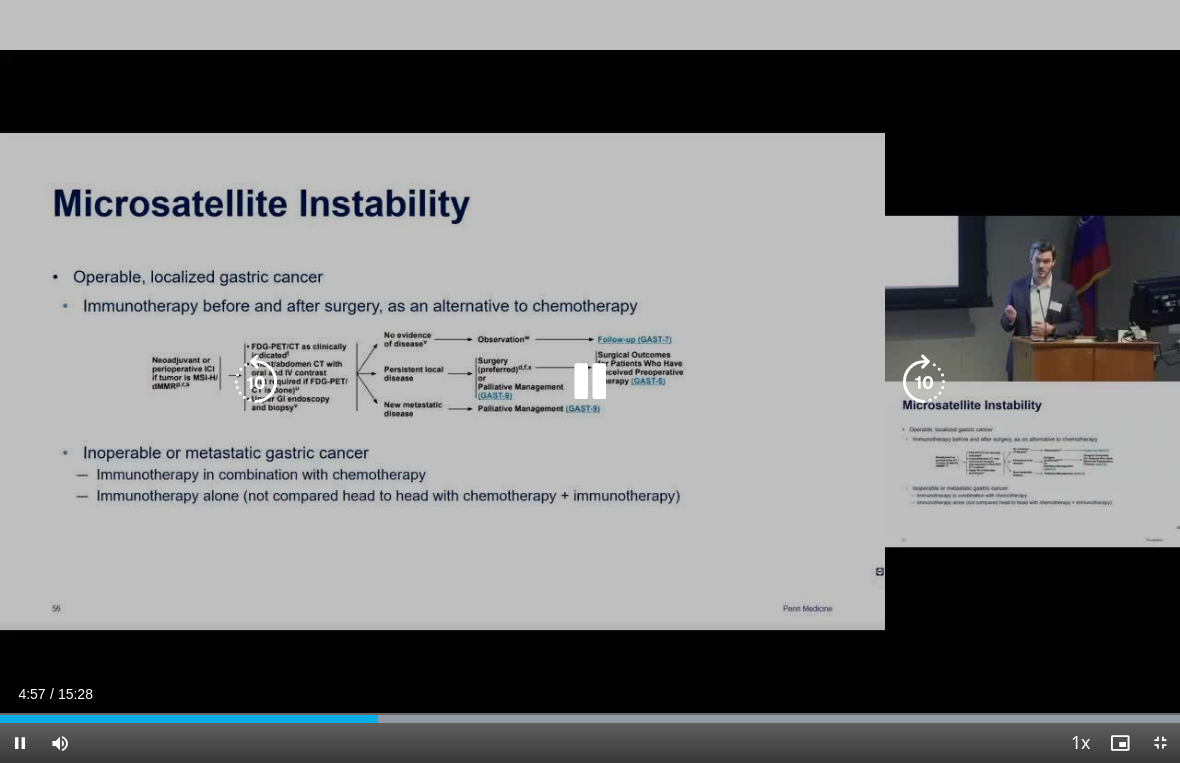 click at bounding box center [924, 382] 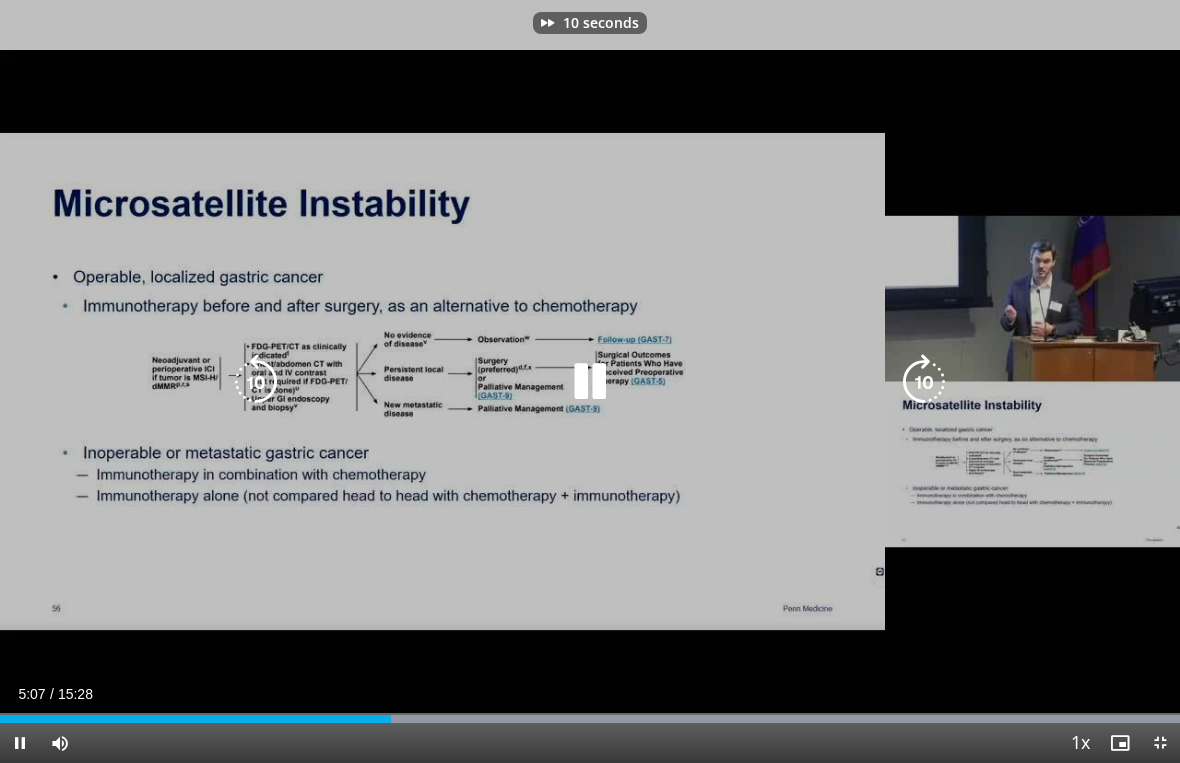click at bounding box center [924, 382] 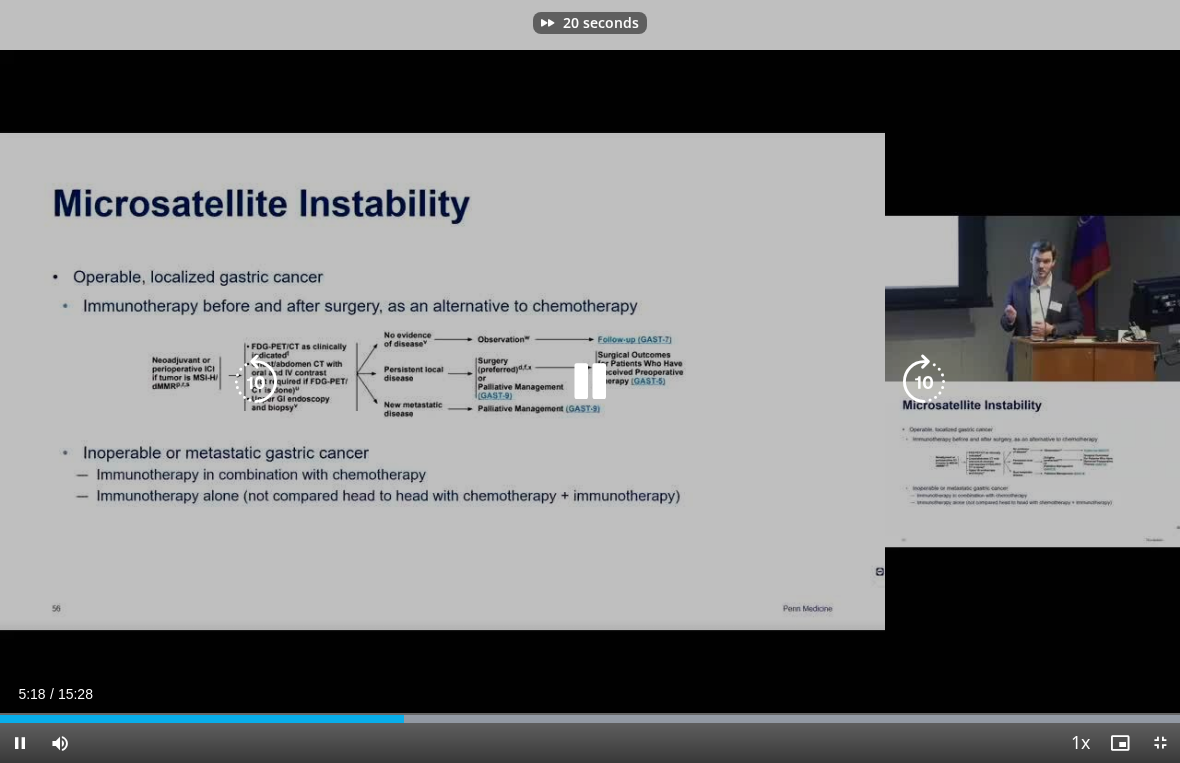 click at bounding box center [924, 382] 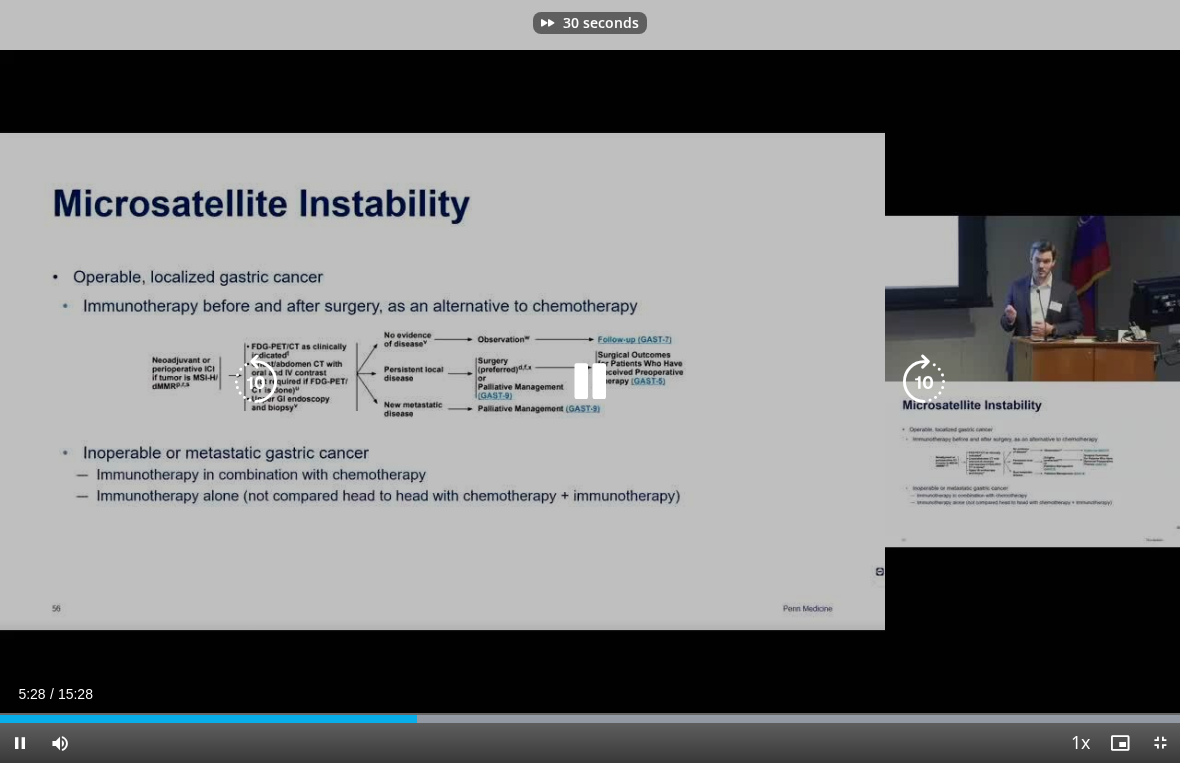 click at bounding box center [924, 382] 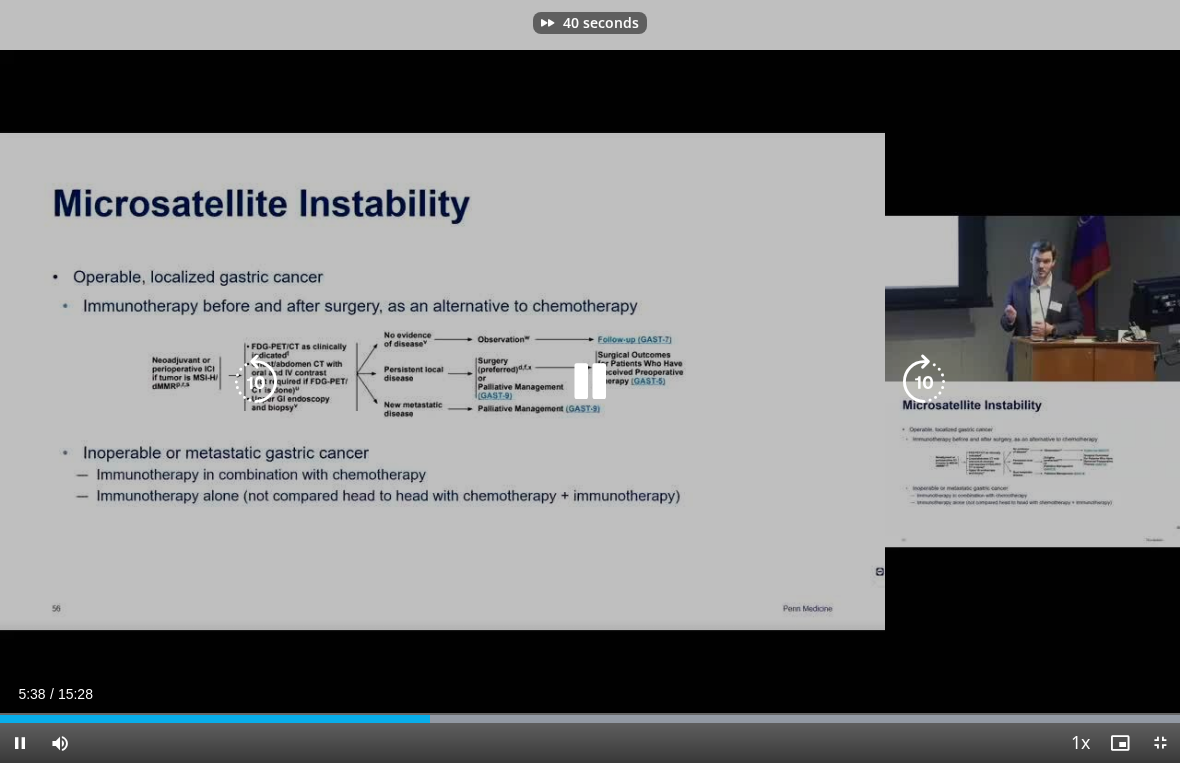 click at bounding box center (924, 382) 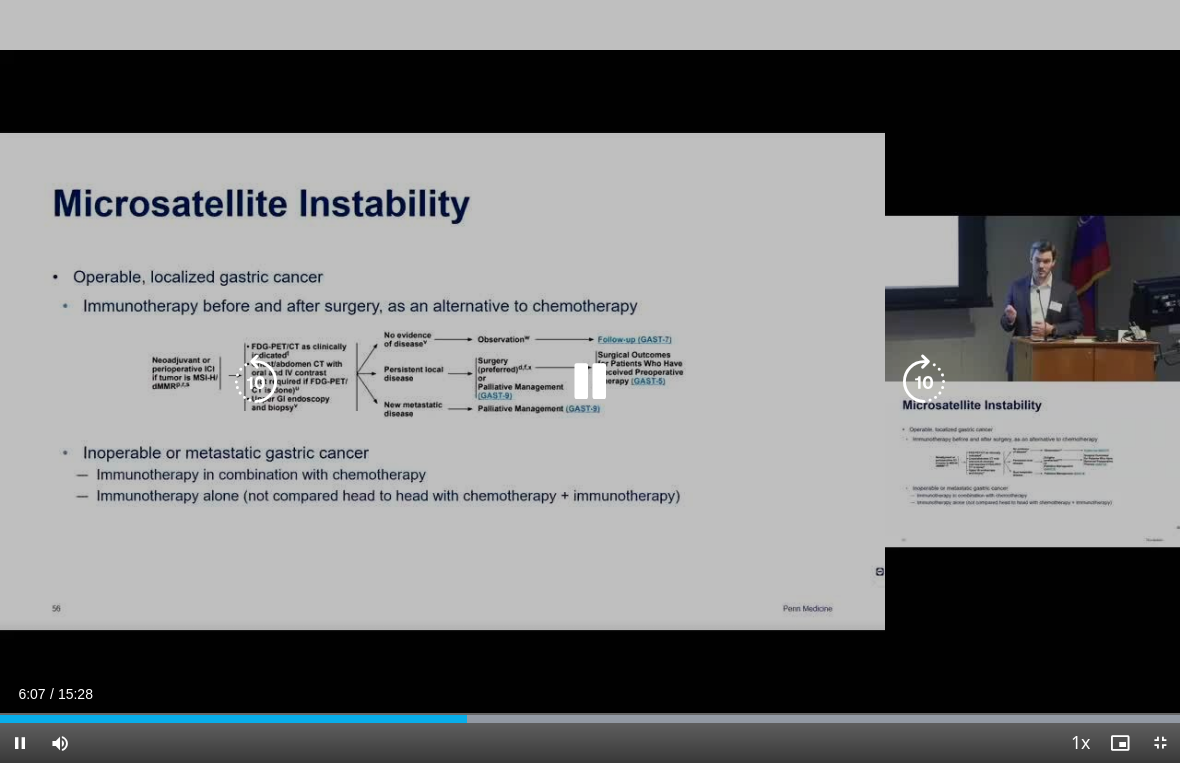 click at bounding box center [924, 382] 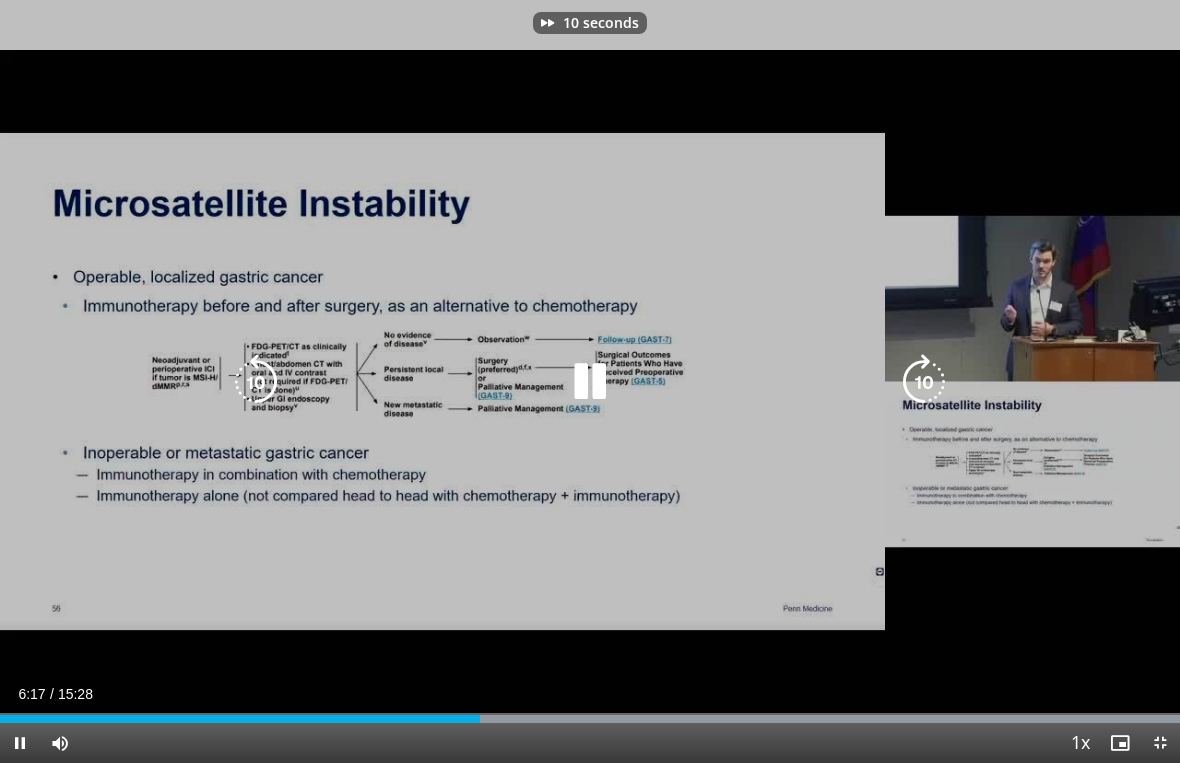 click at bounding box center [924, 382] 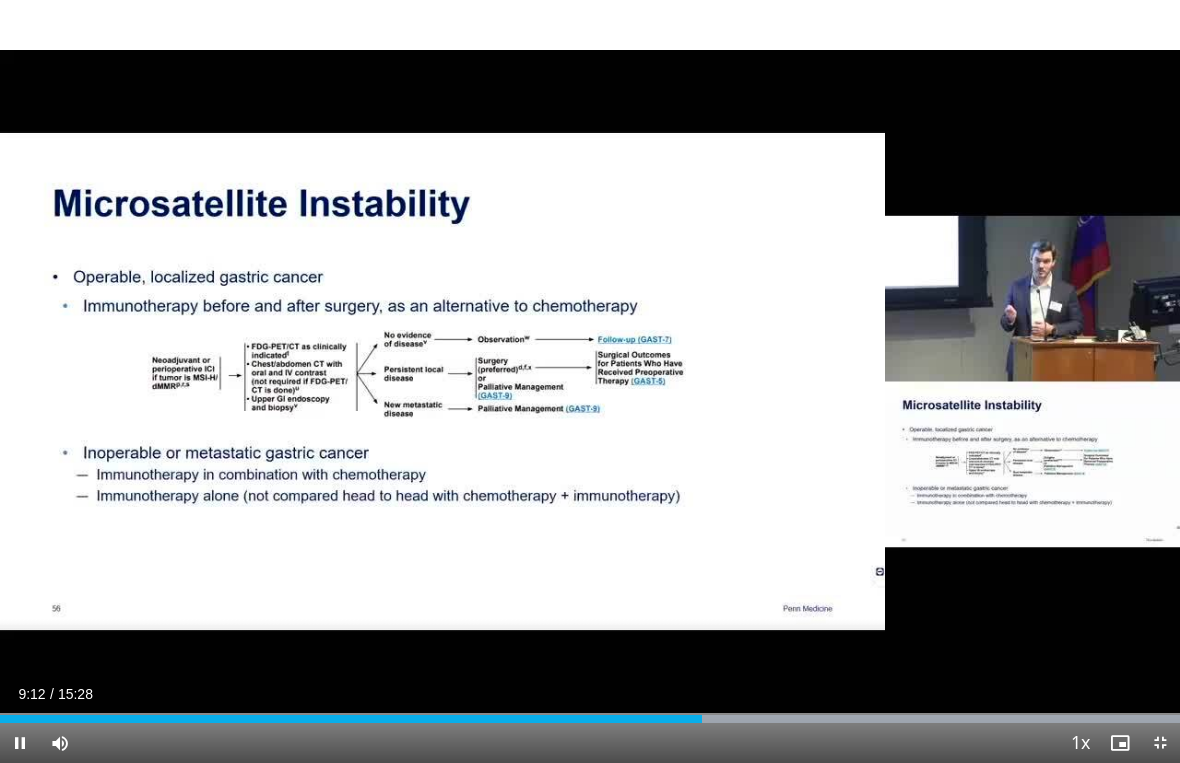click on "20 seconds
Tap to unmute" at bounding box center [590, 381] 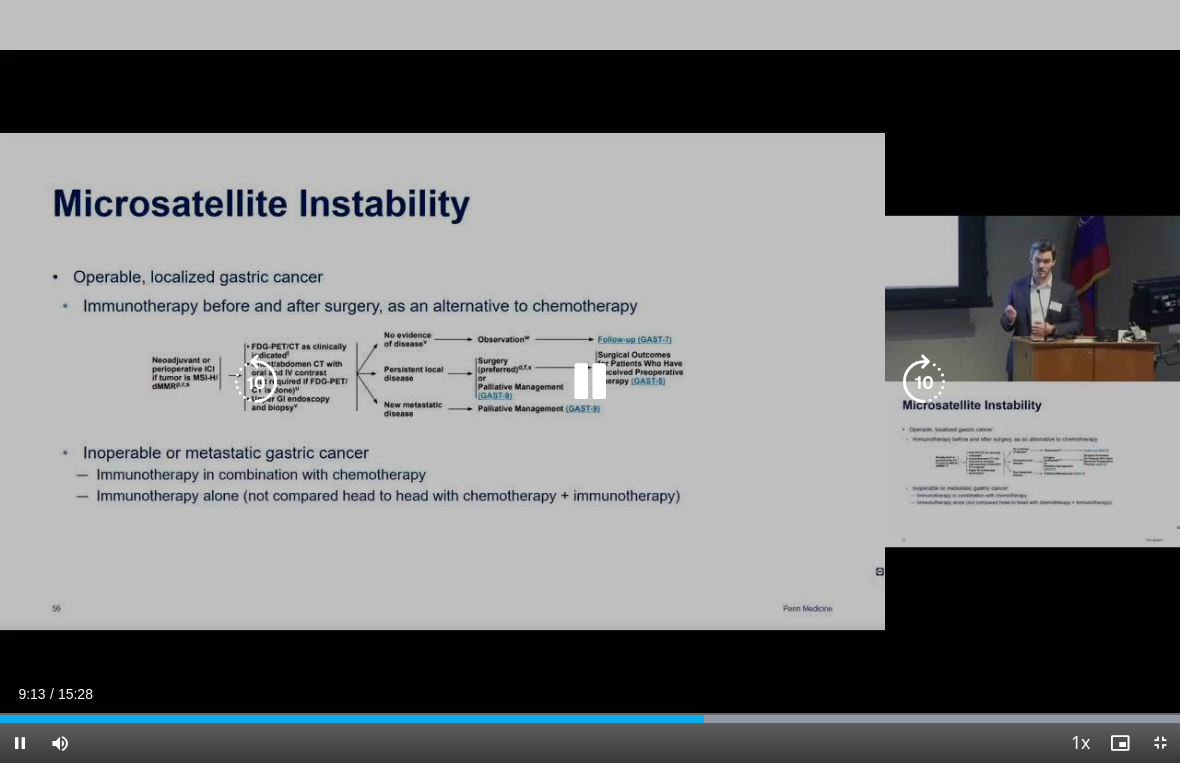 click at bounding box center [924, 382] 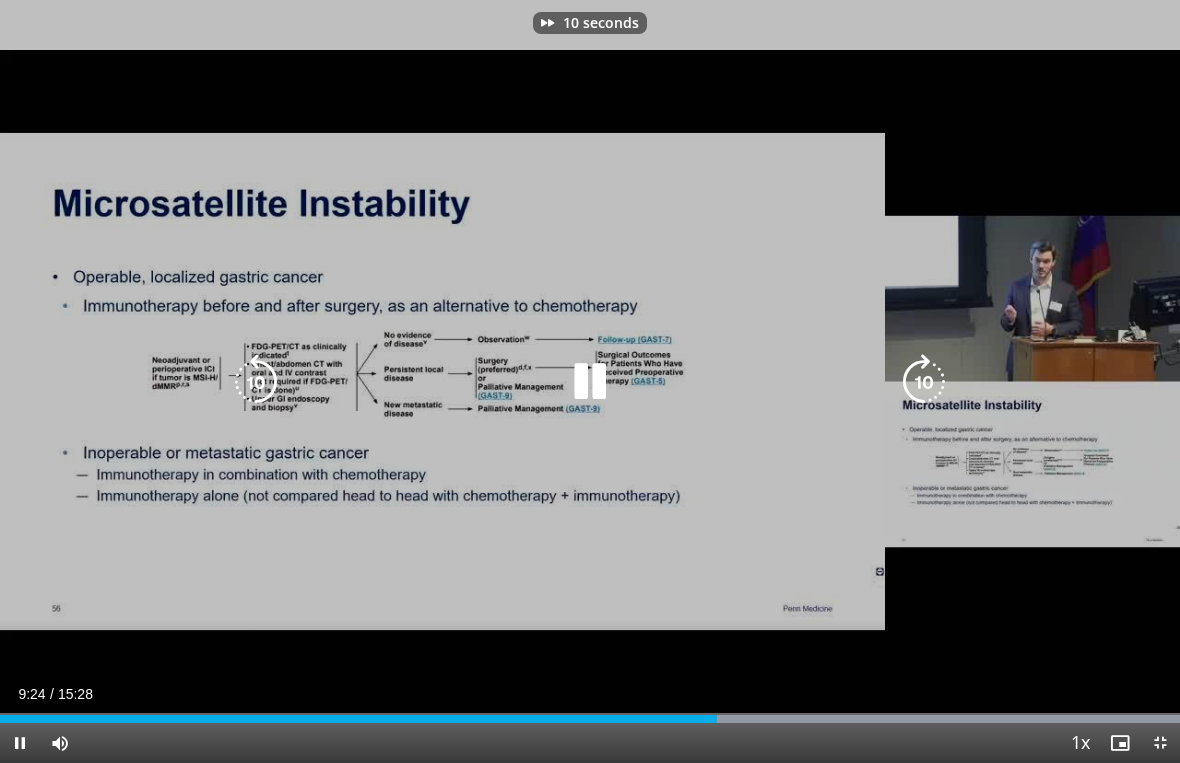 click at bounding box center [924, 382] 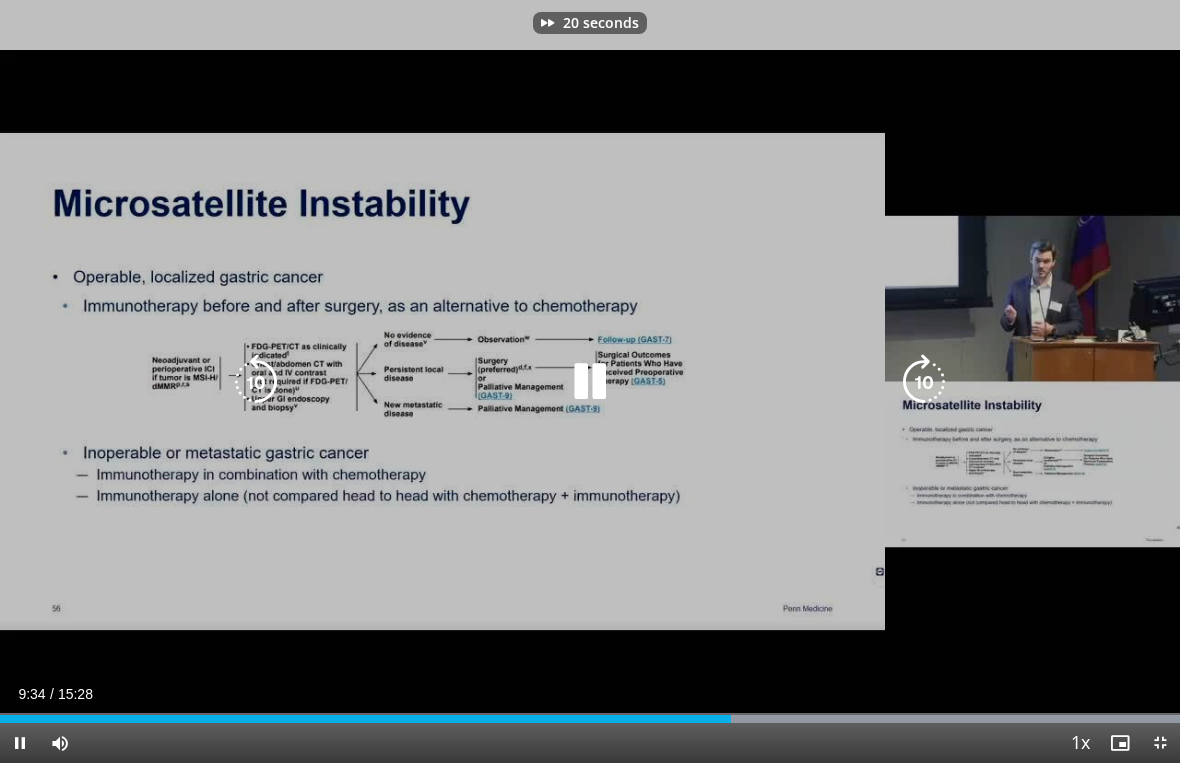 click at bounding box center [924, 382] 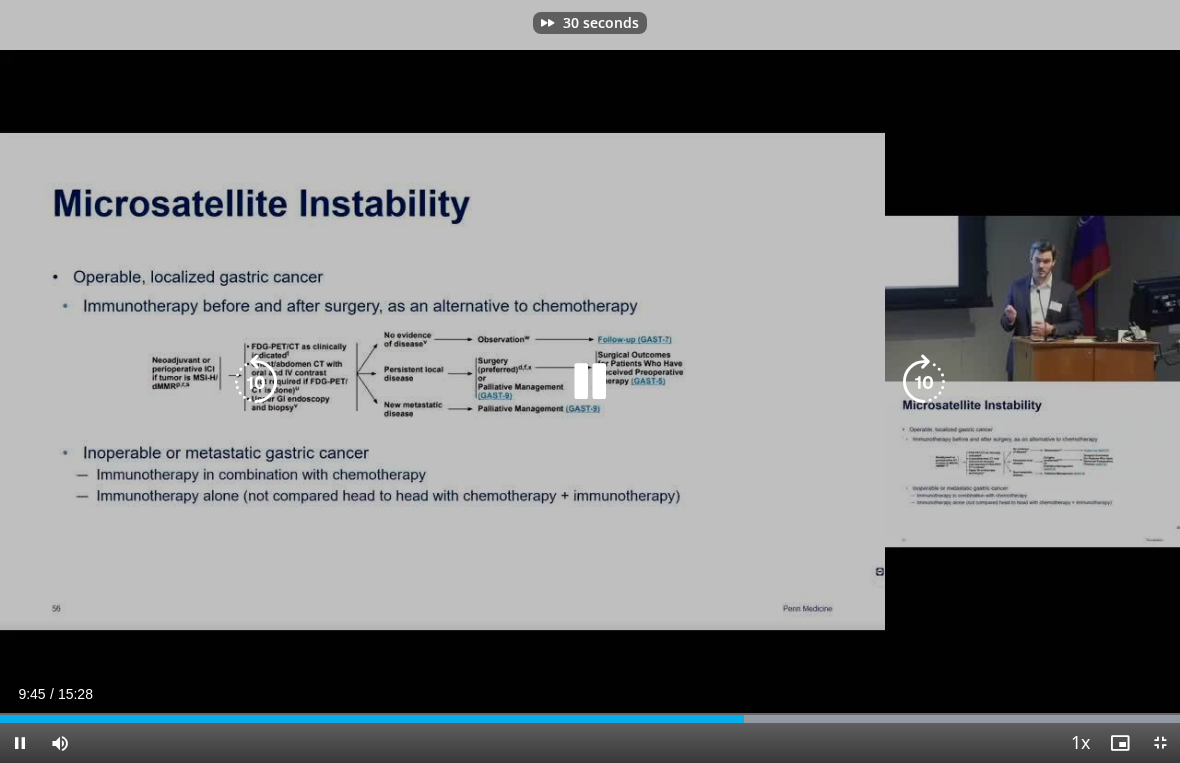 click at bounding box center (924, 382) 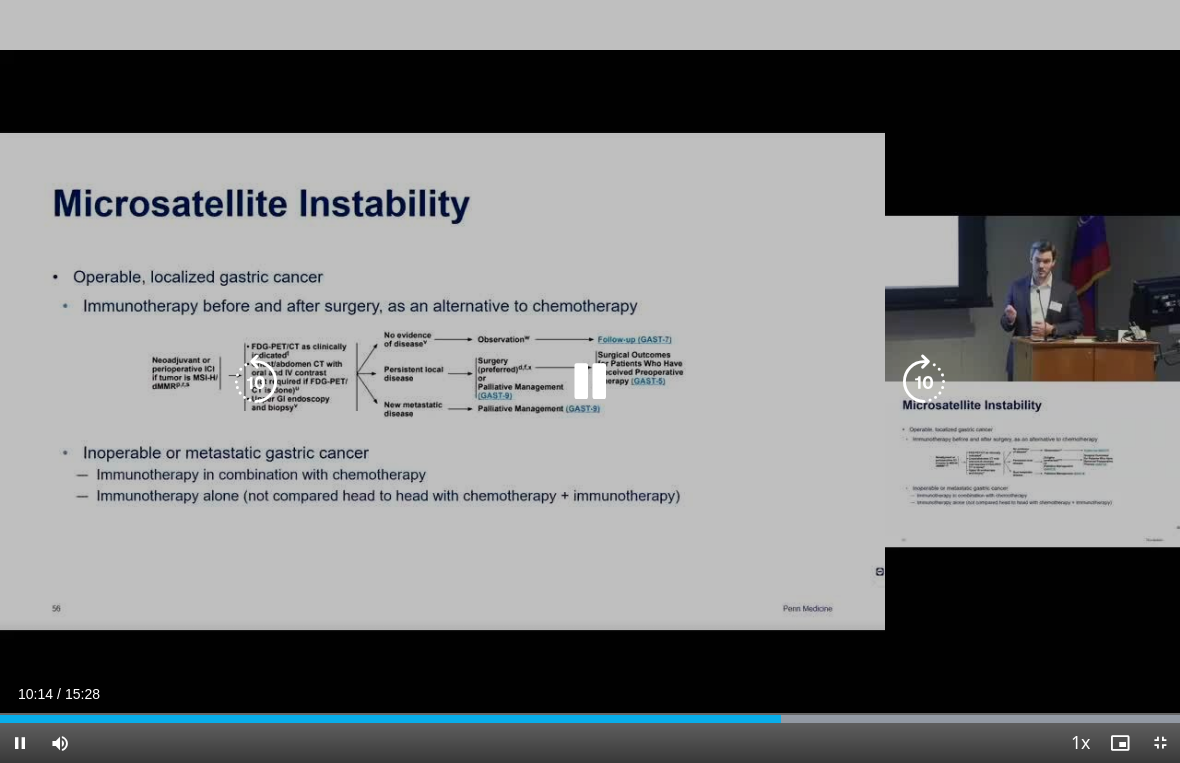 click at bounding box center [924, 382] 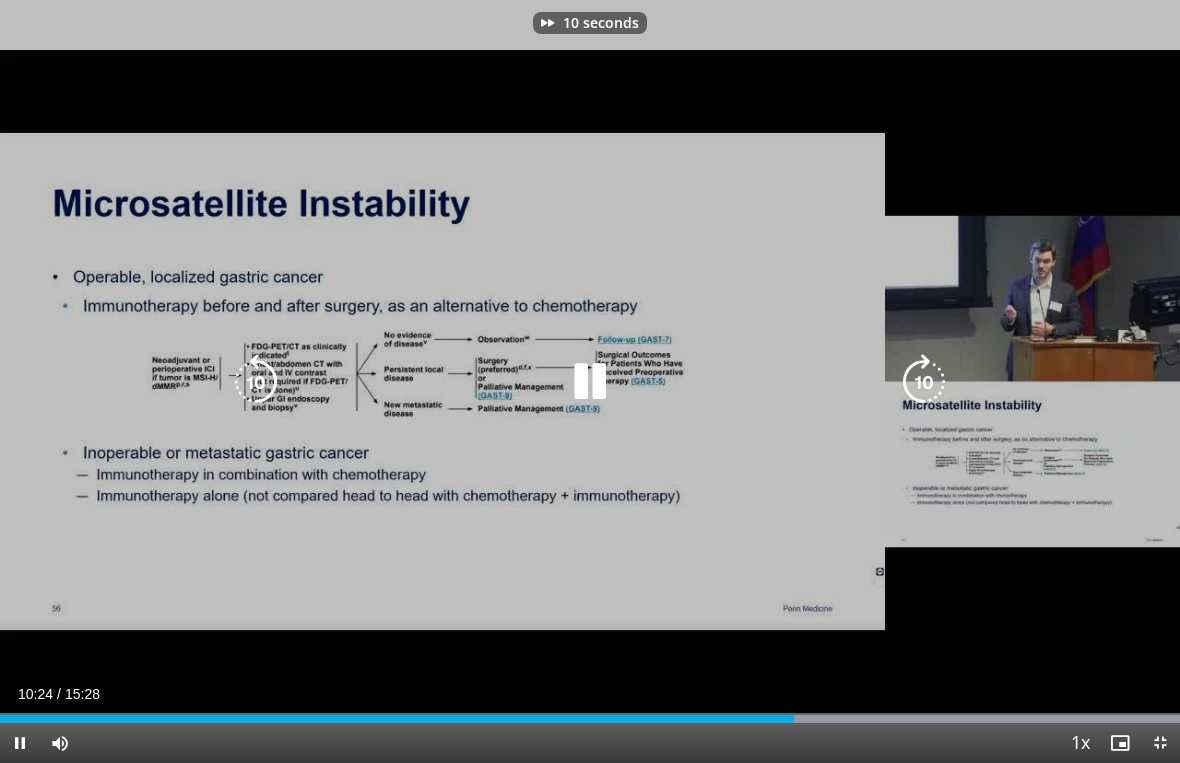click at bounding box center (924, 382) 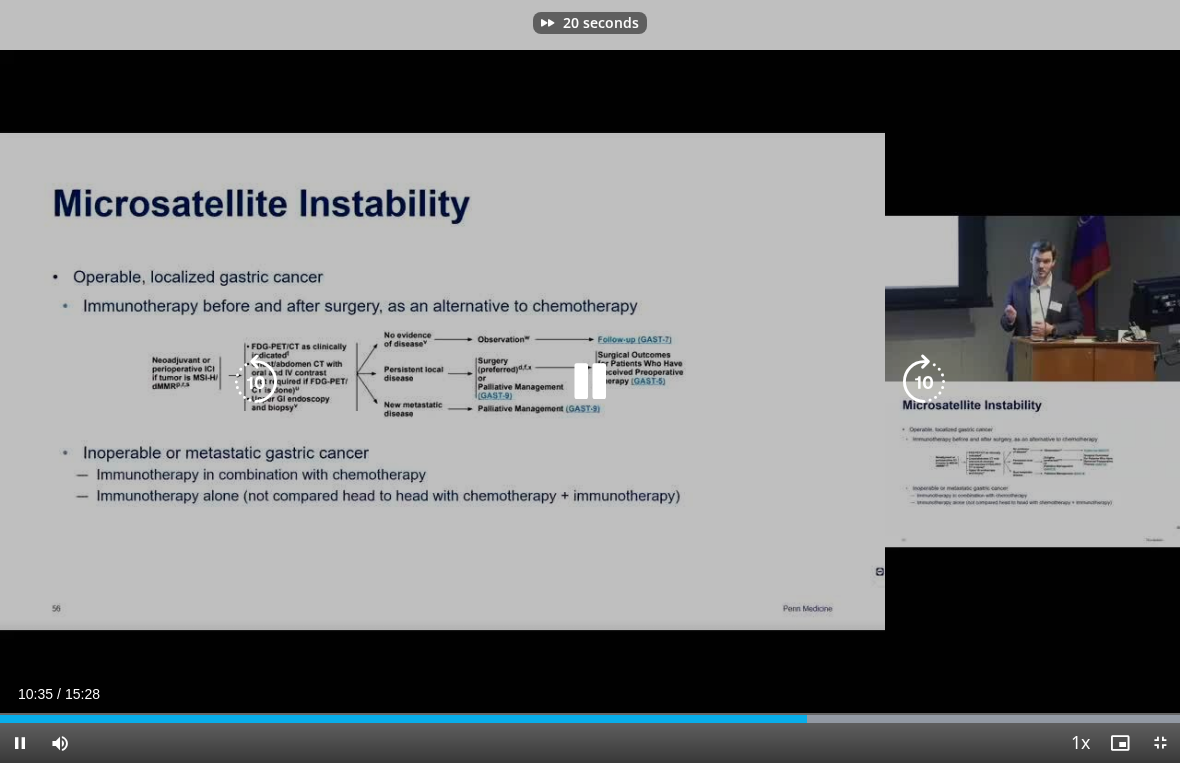 click at bounding box center [924, 382] 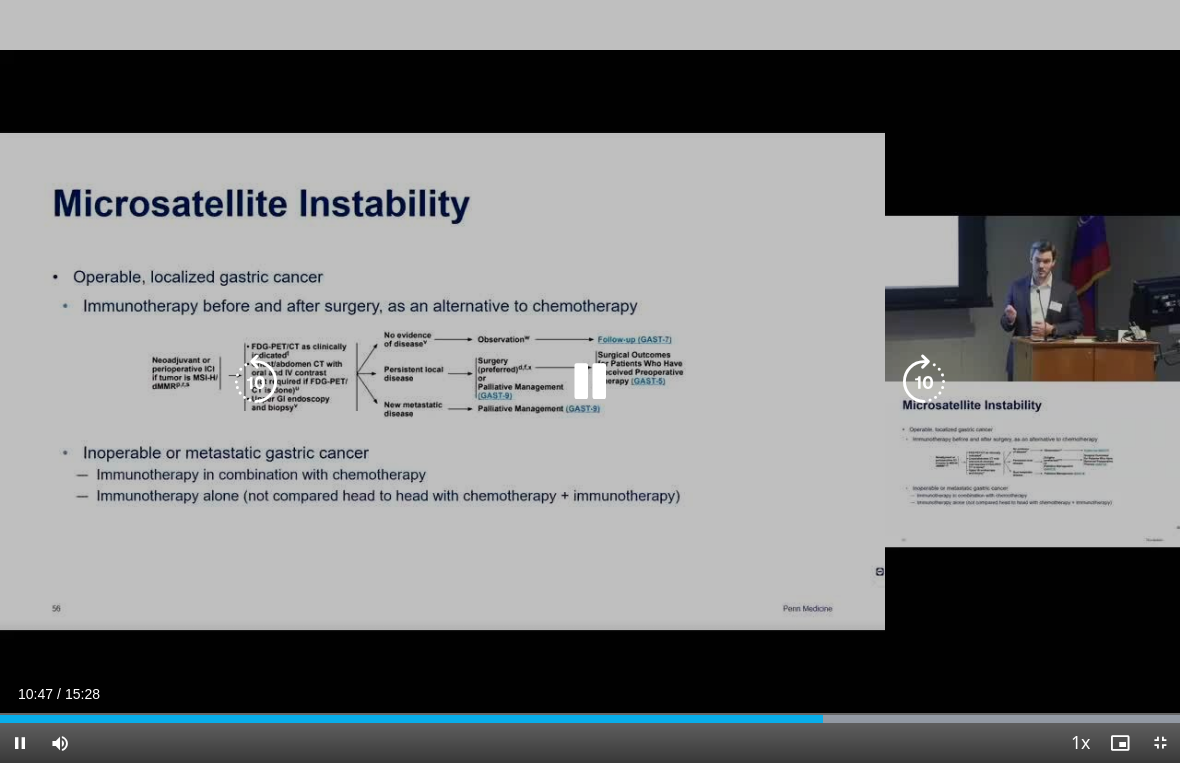 click at bounding box center (924, 382) 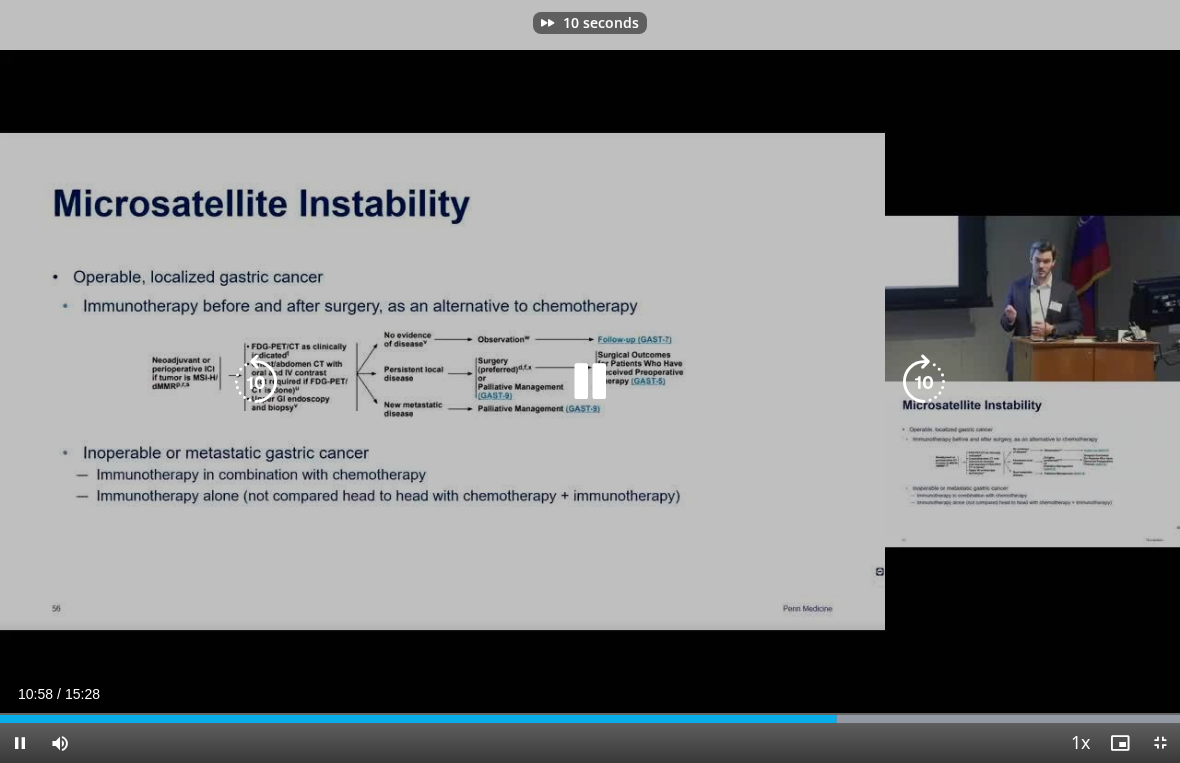 click at bounding box center (924, 382) 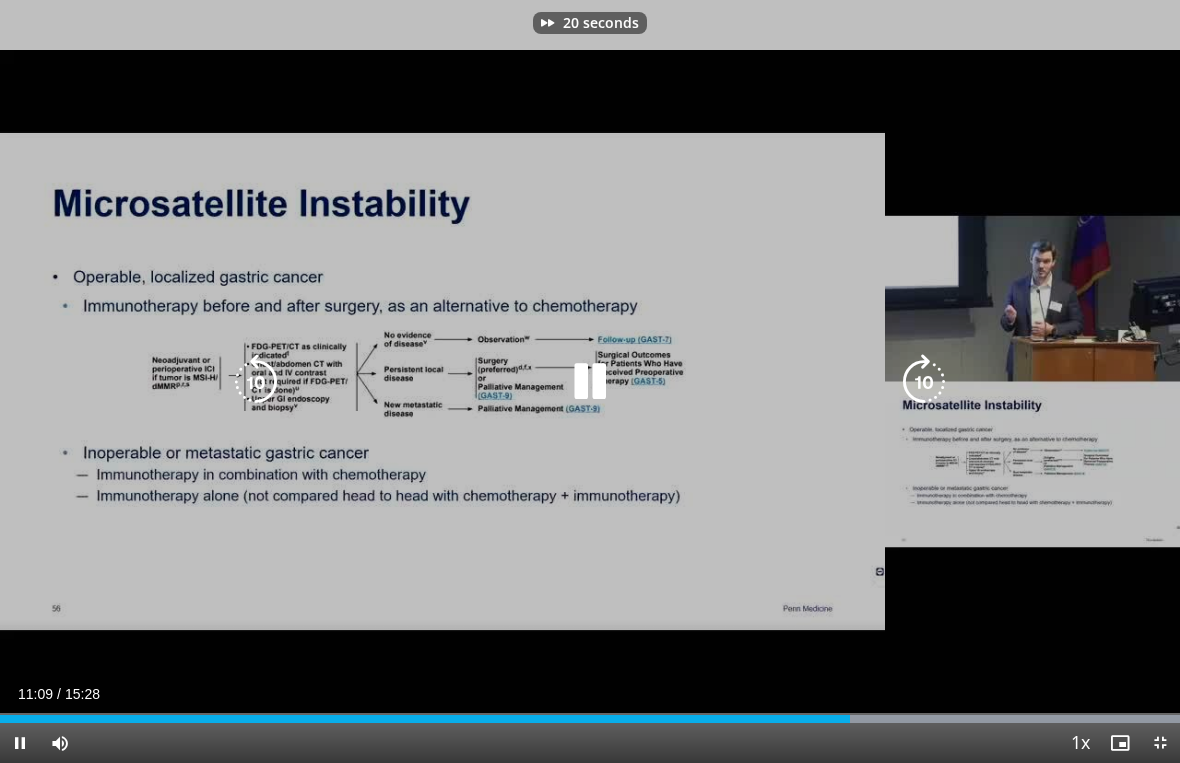 click at bounding box center [924, 382] 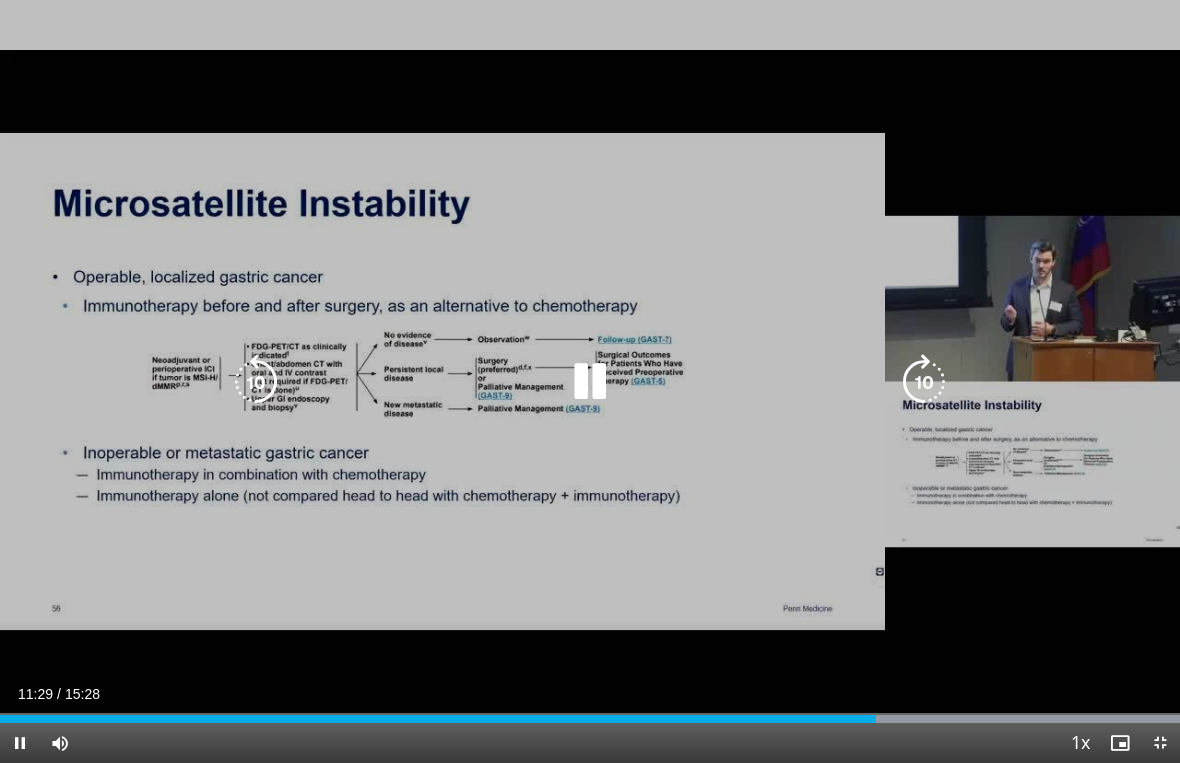 click at bounding box center (924, 382) 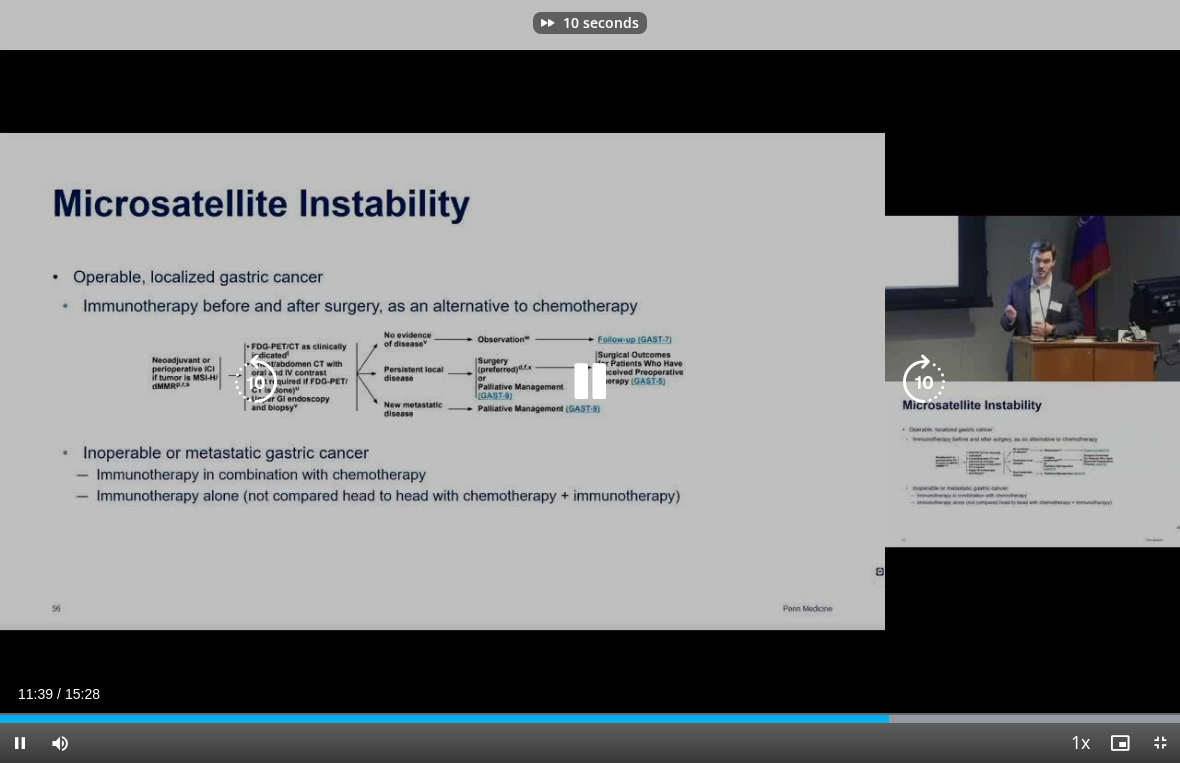 click at bounding box center [924, 382] 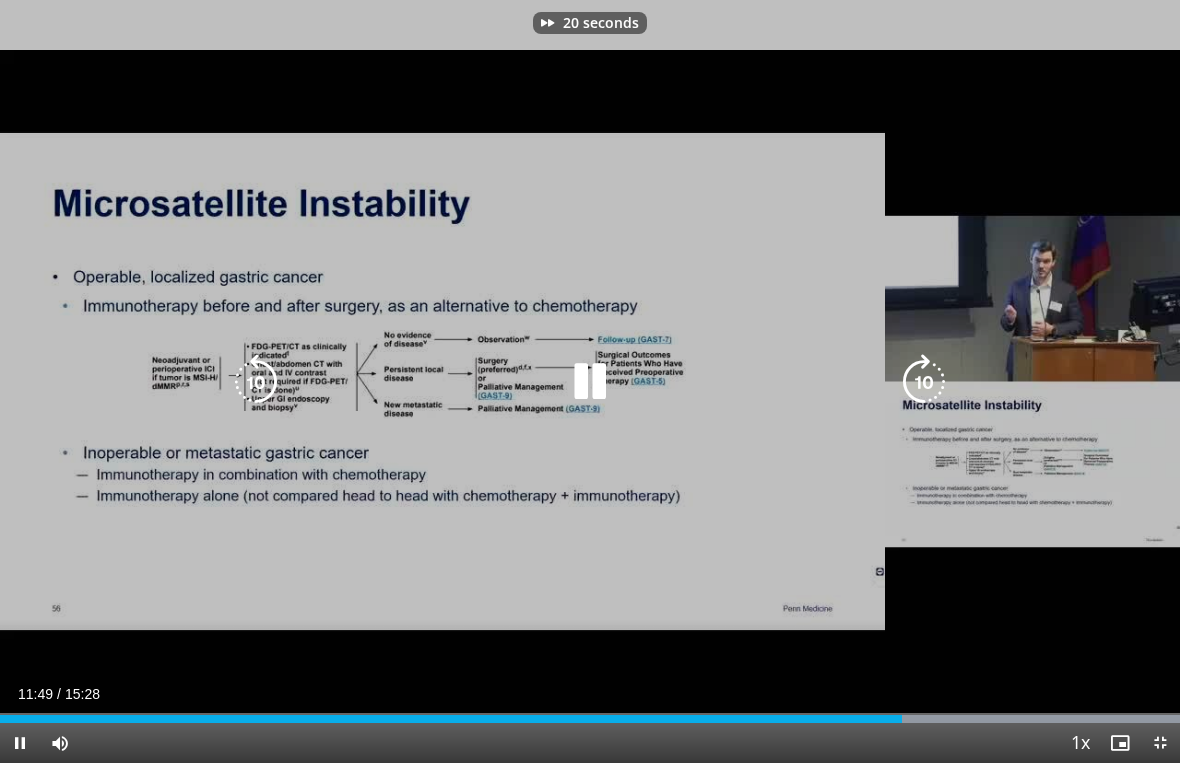 click at bounding box center (924, 382) 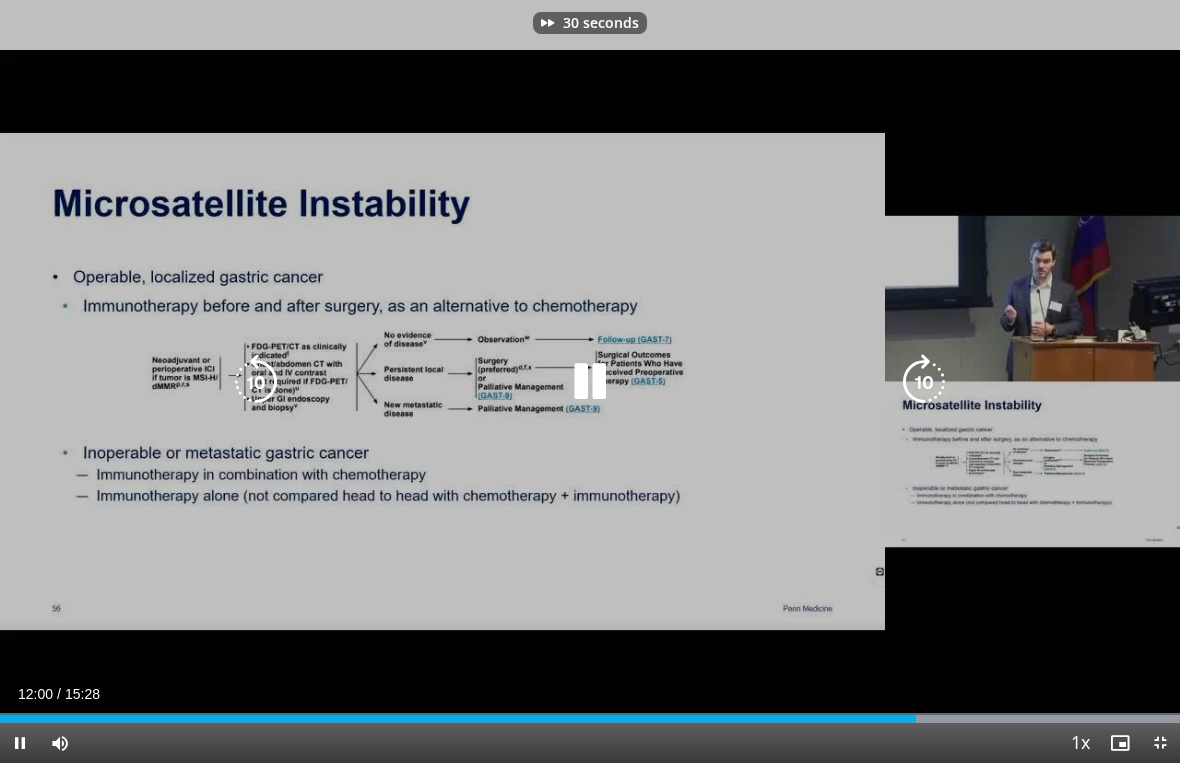 click at bounding box center (924, 382) 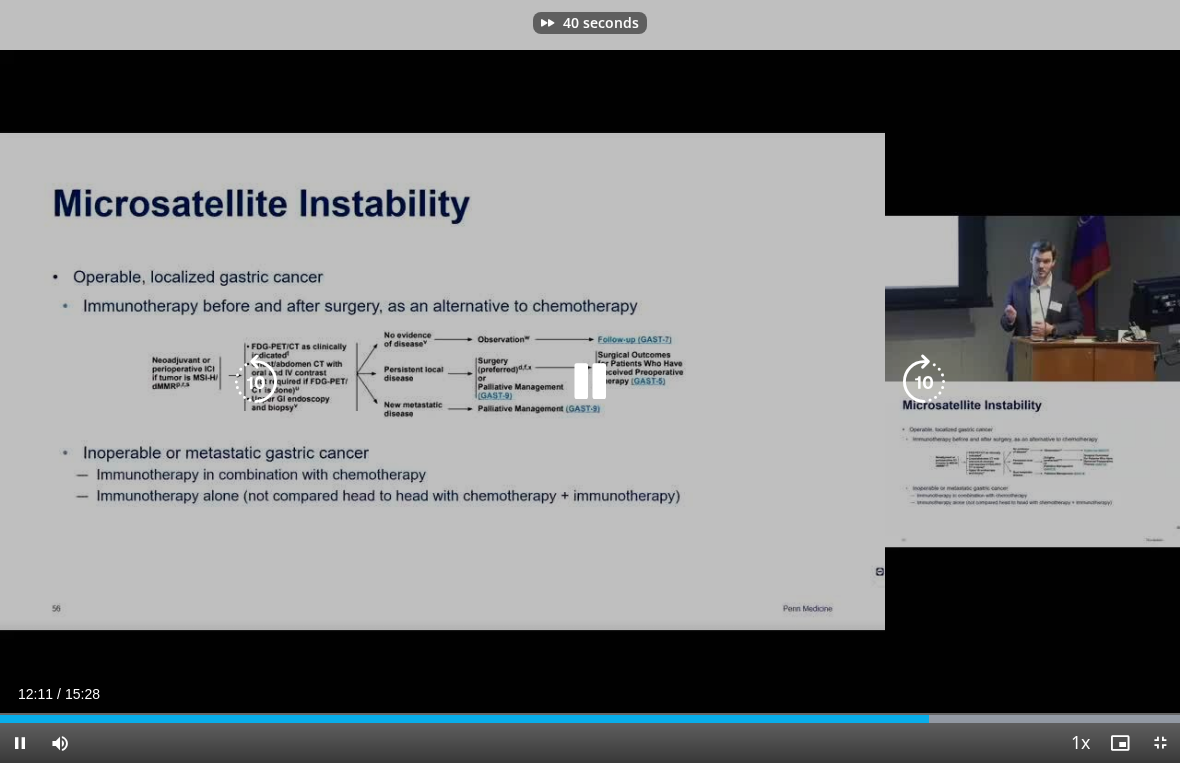 click at bounding box center (924, 382) 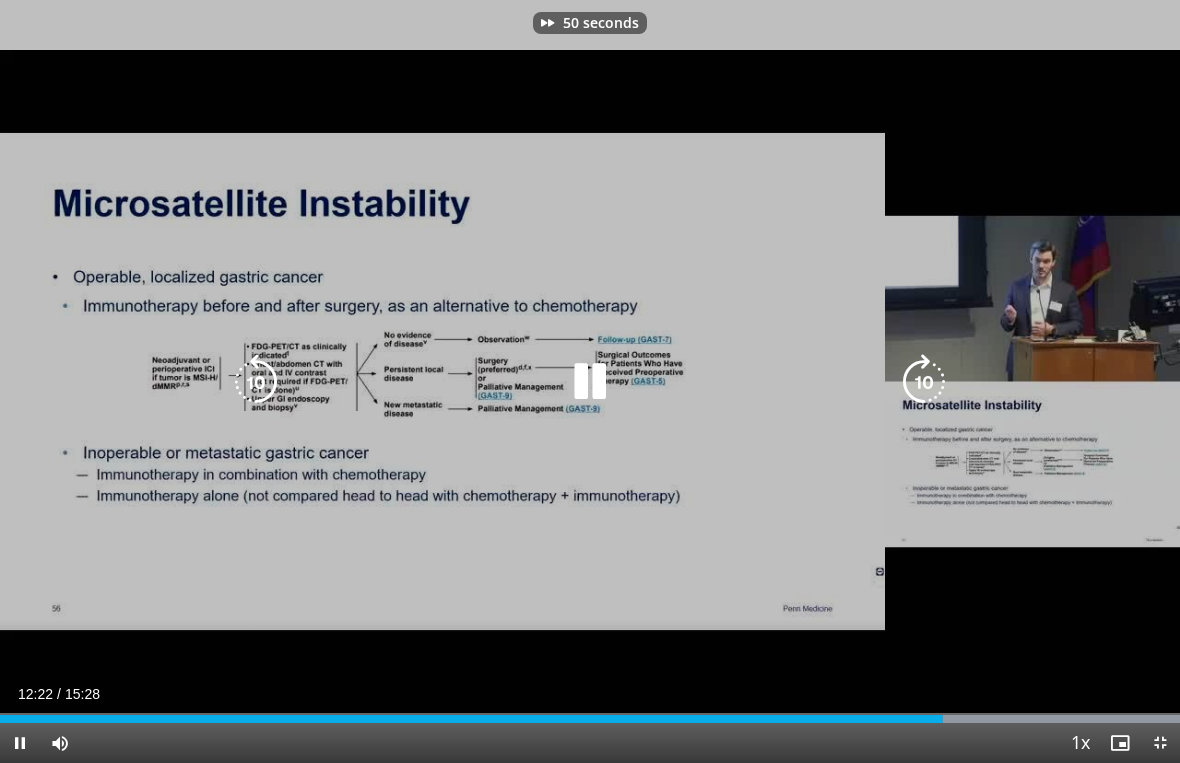 click at bounding box center [924, 382] 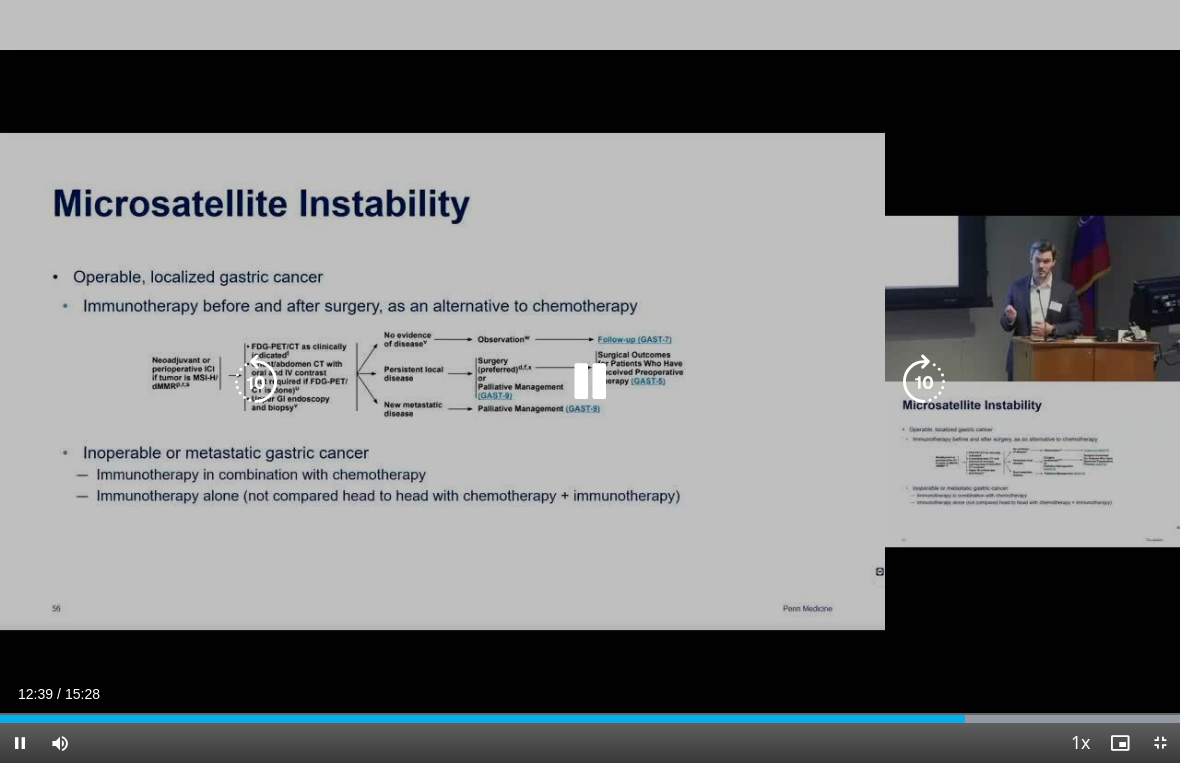 click at bounding box center (924, 382) 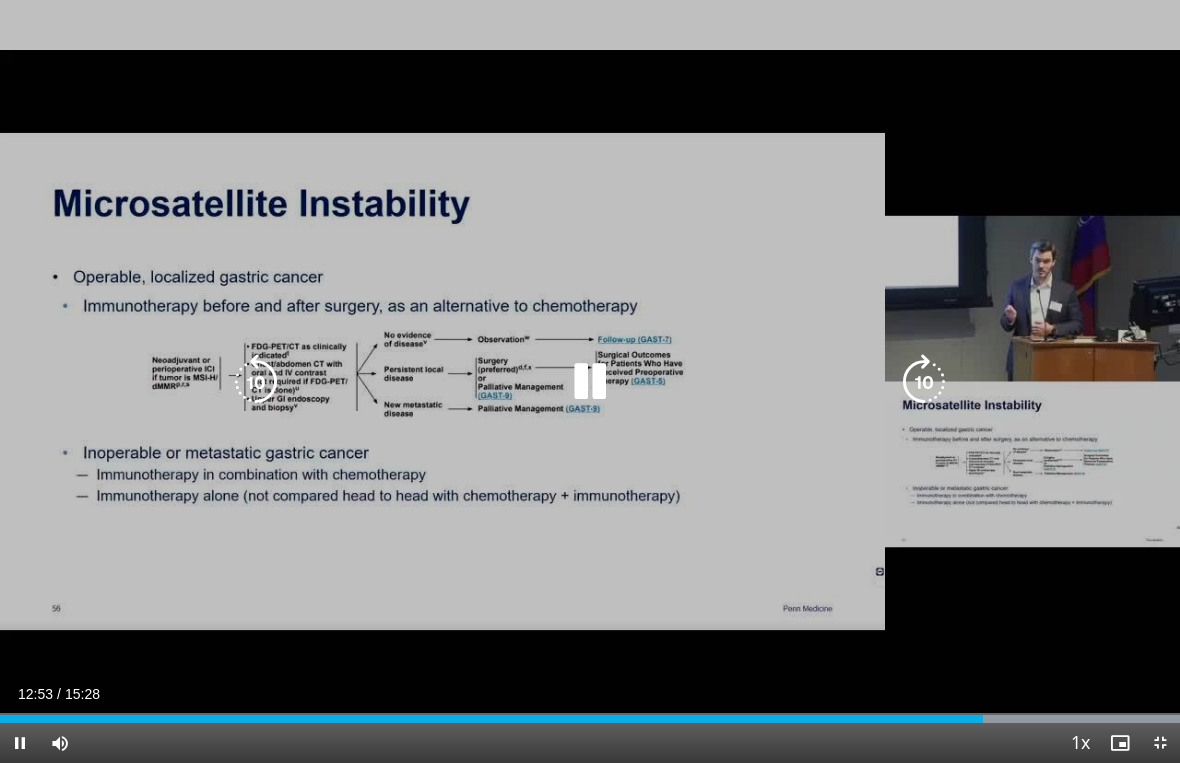 click at bounding box center (924, 382) 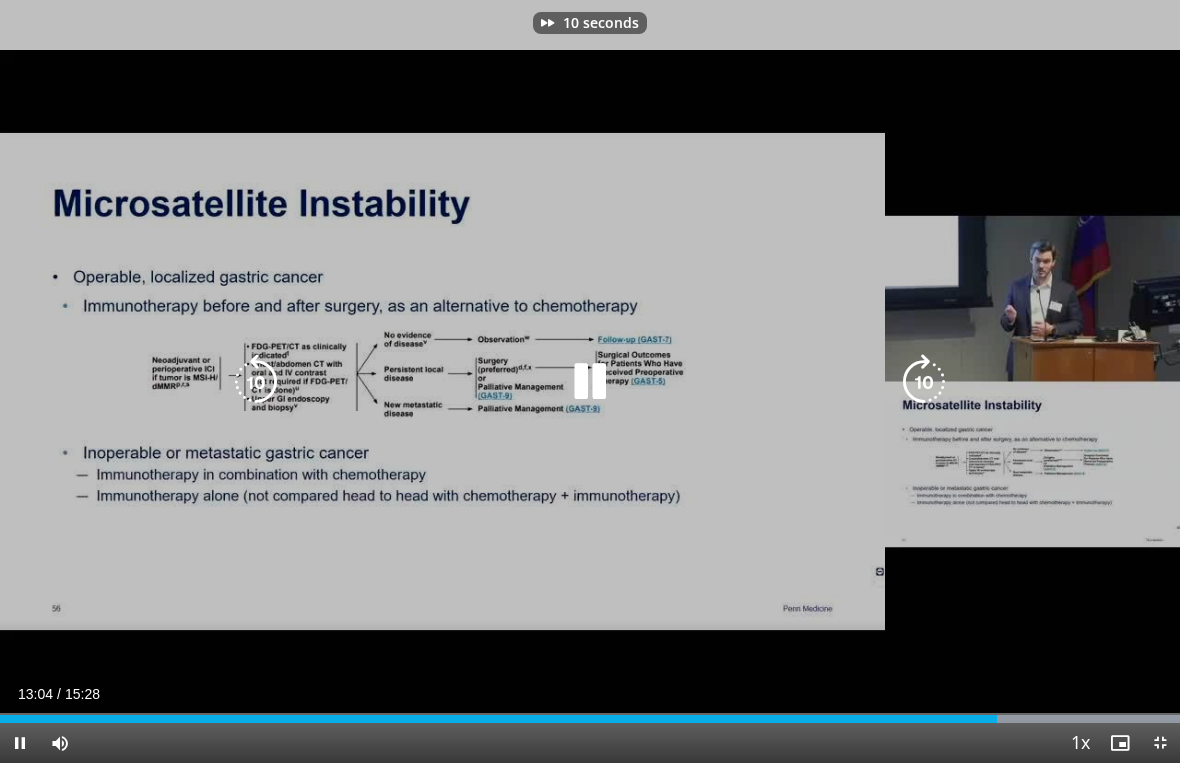 click at bounding box center (924, 382) 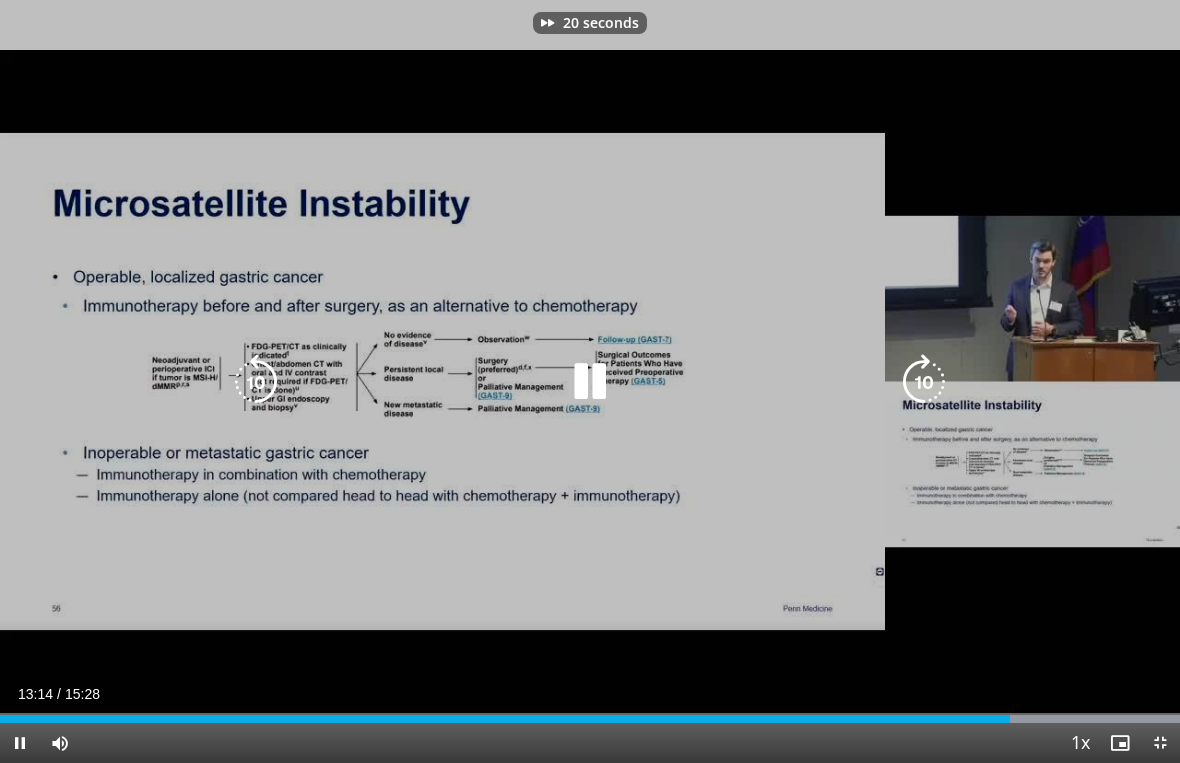 click at bounding box center [924, 382] 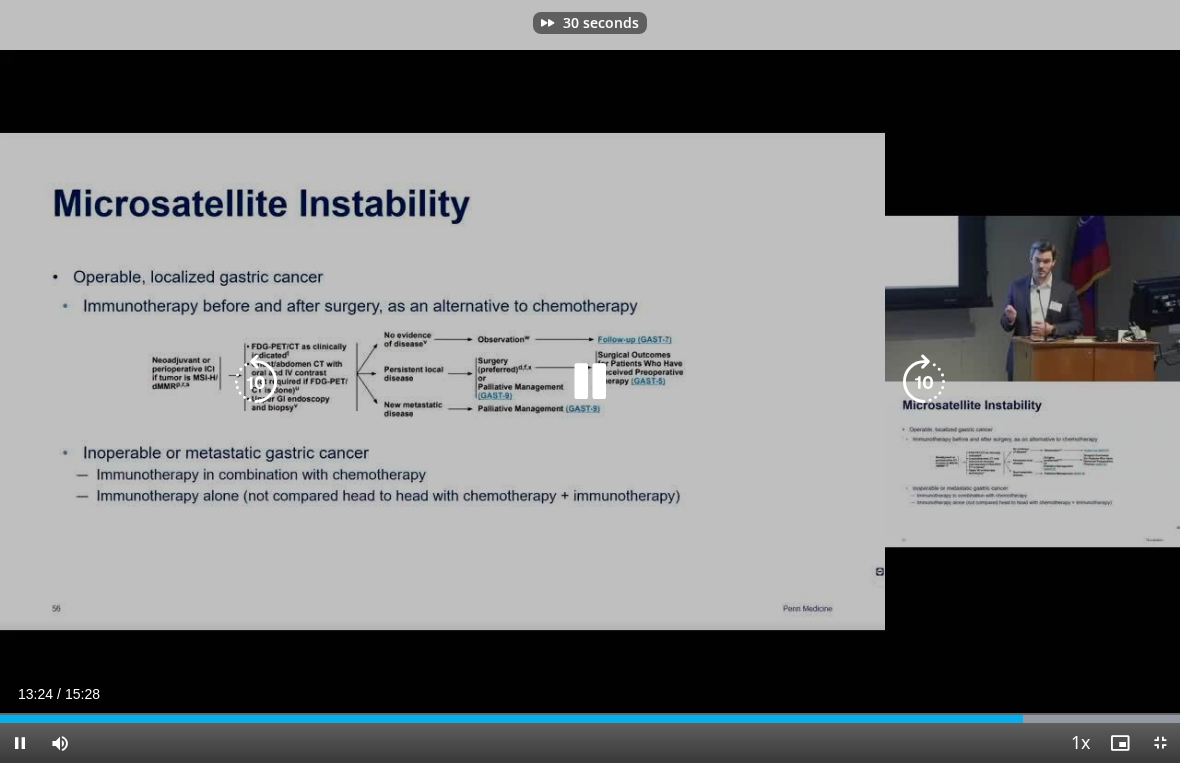 click at bounding box center [924, 382] 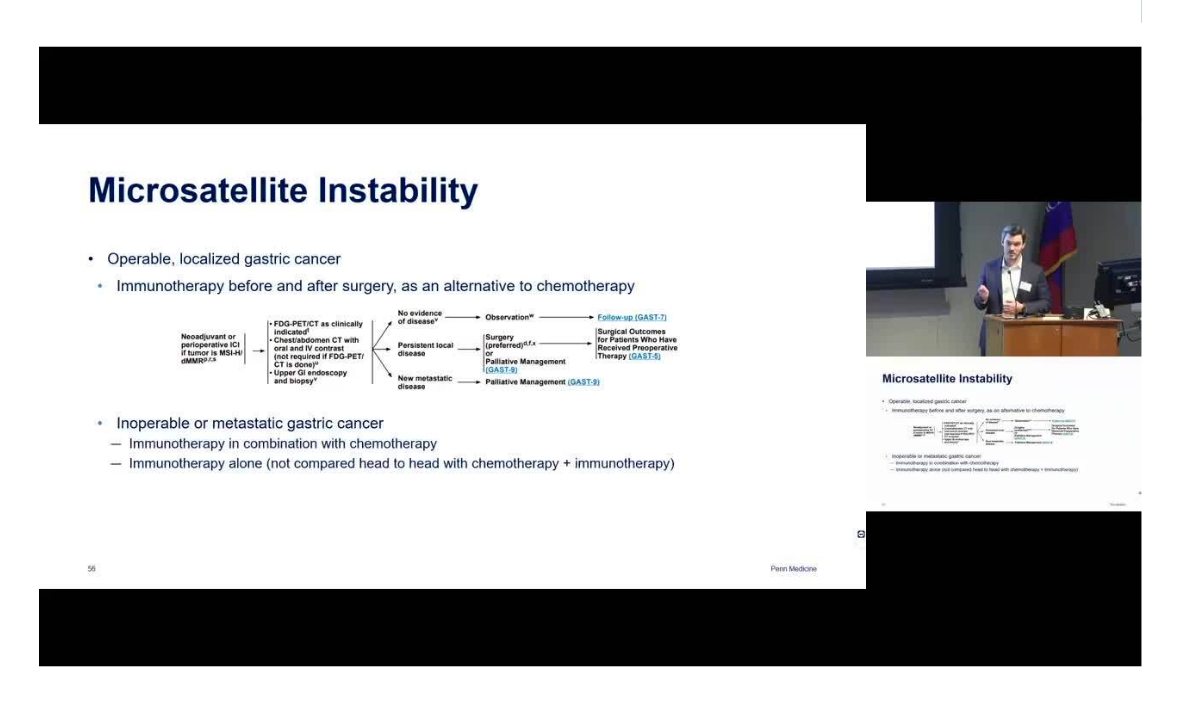 scroll, scrollTop: 0, scrollLeft: 0, axis: both 